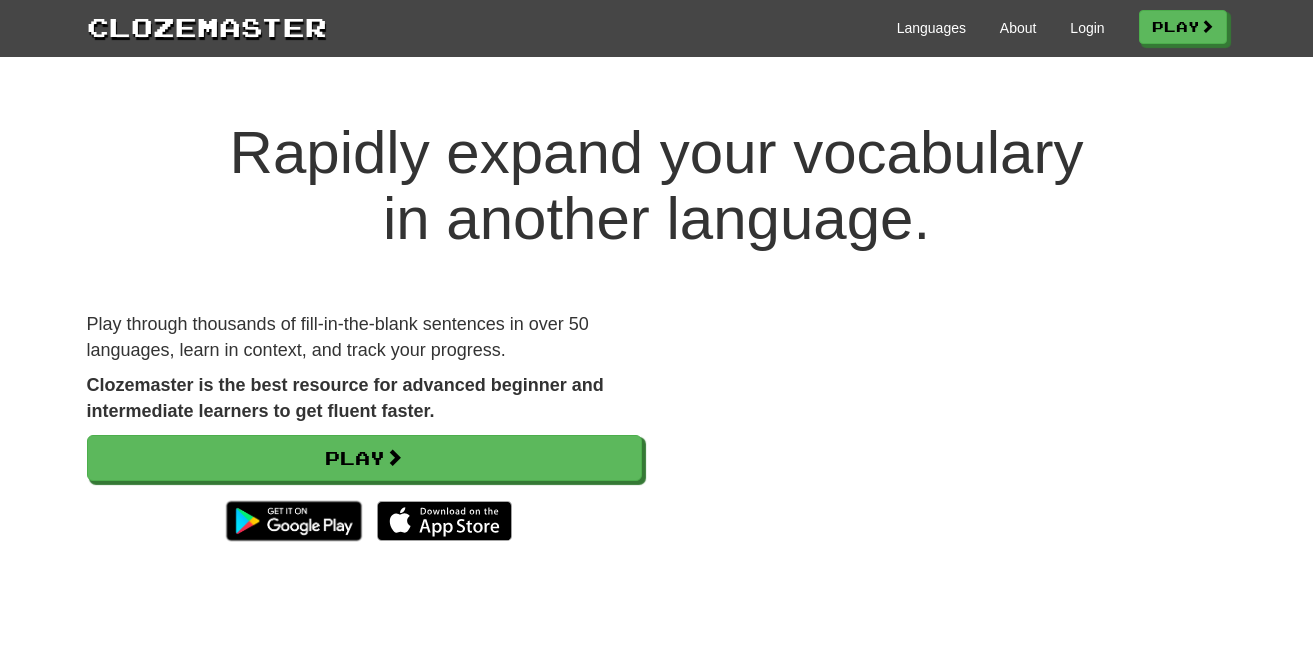 scroll, scrollTop: 0, scrollLeft: 0, axis: both 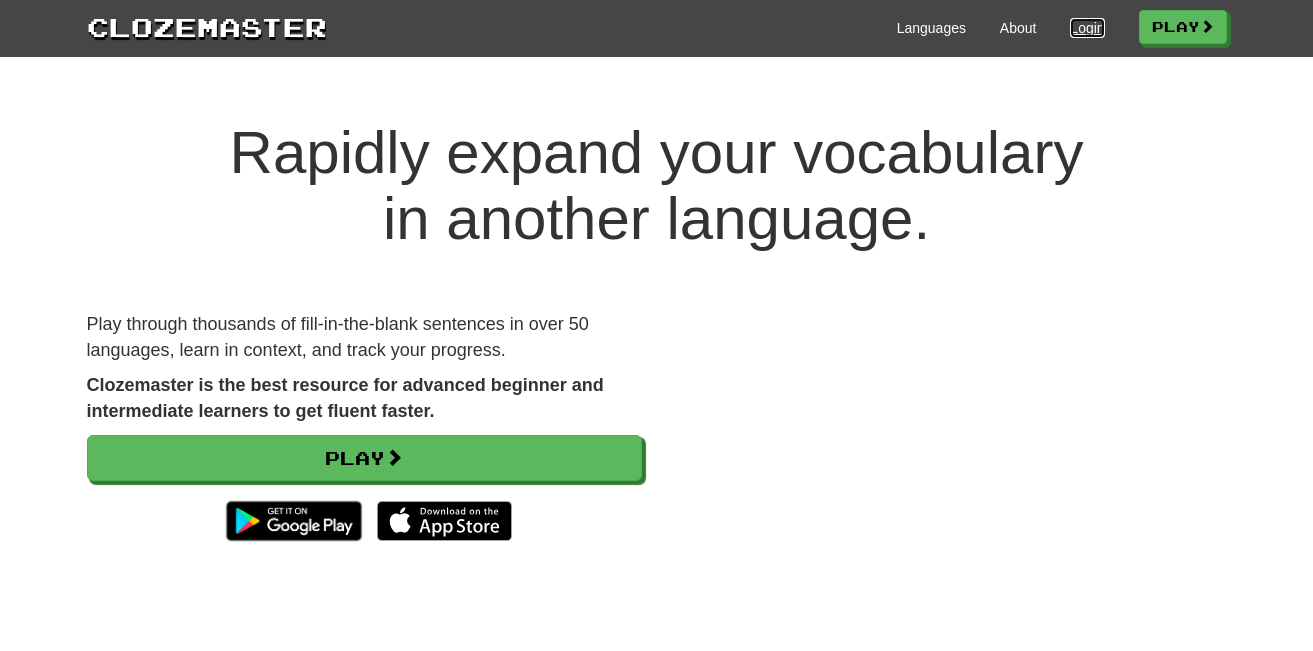 click on "Login" at bounding box center (1087, 28) 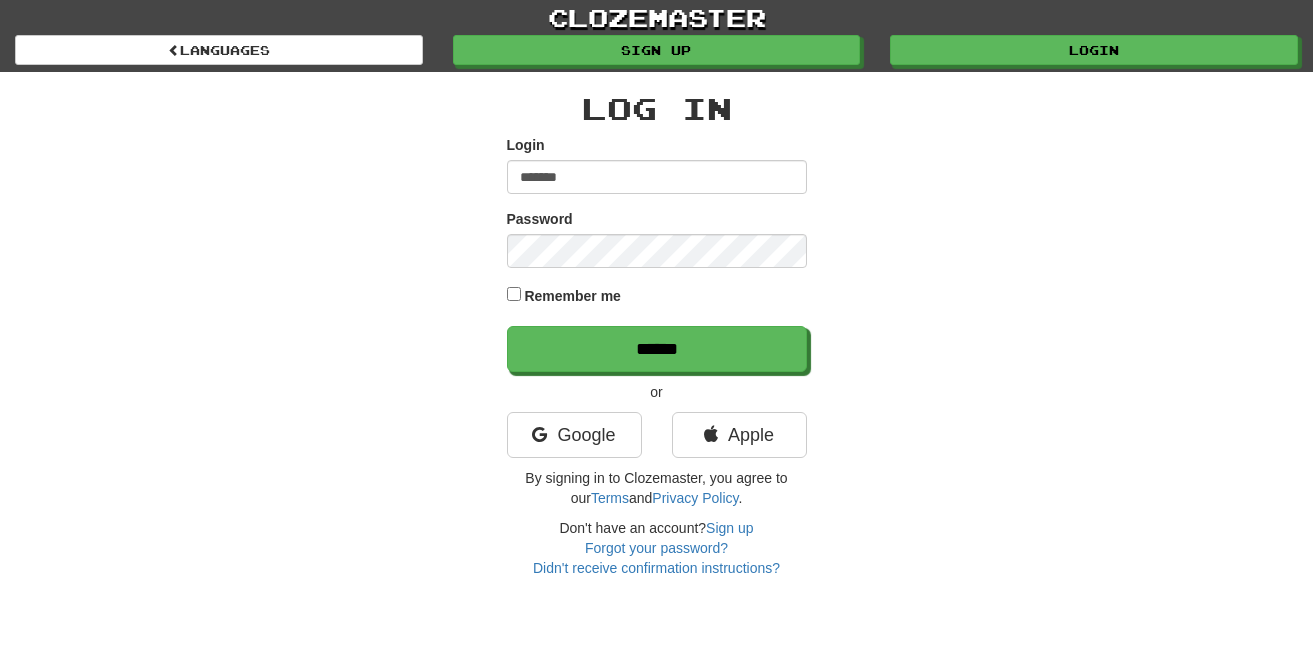 scroll, scrollTop: 0, scrollLeft: 0, axis: both 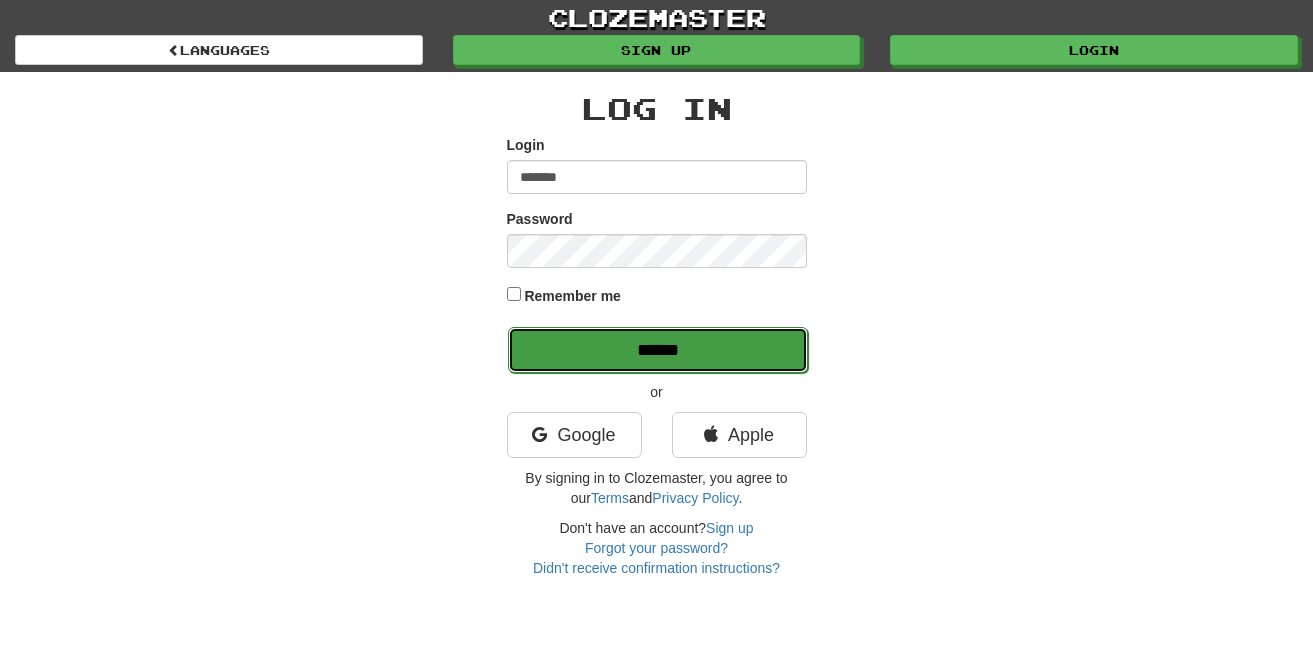 click on "******" at bounding box center [658, 350] 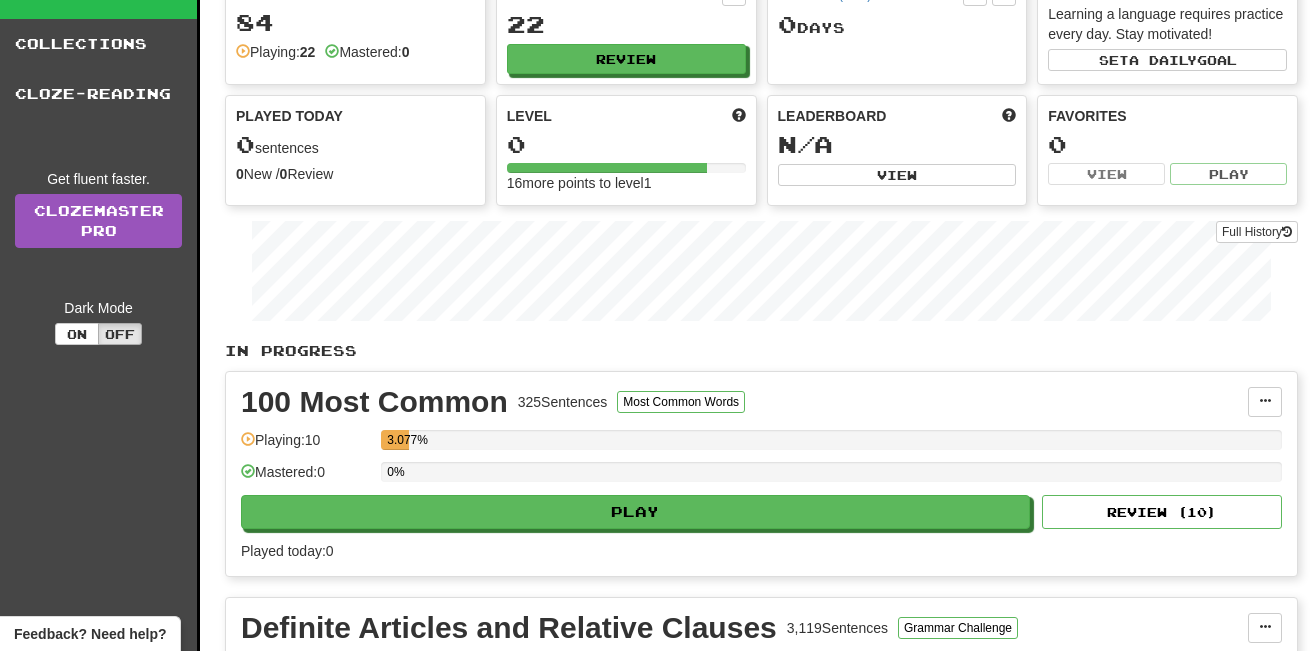 scroll, scrollTop: 114, scrollLeft: 0, axis: vertical 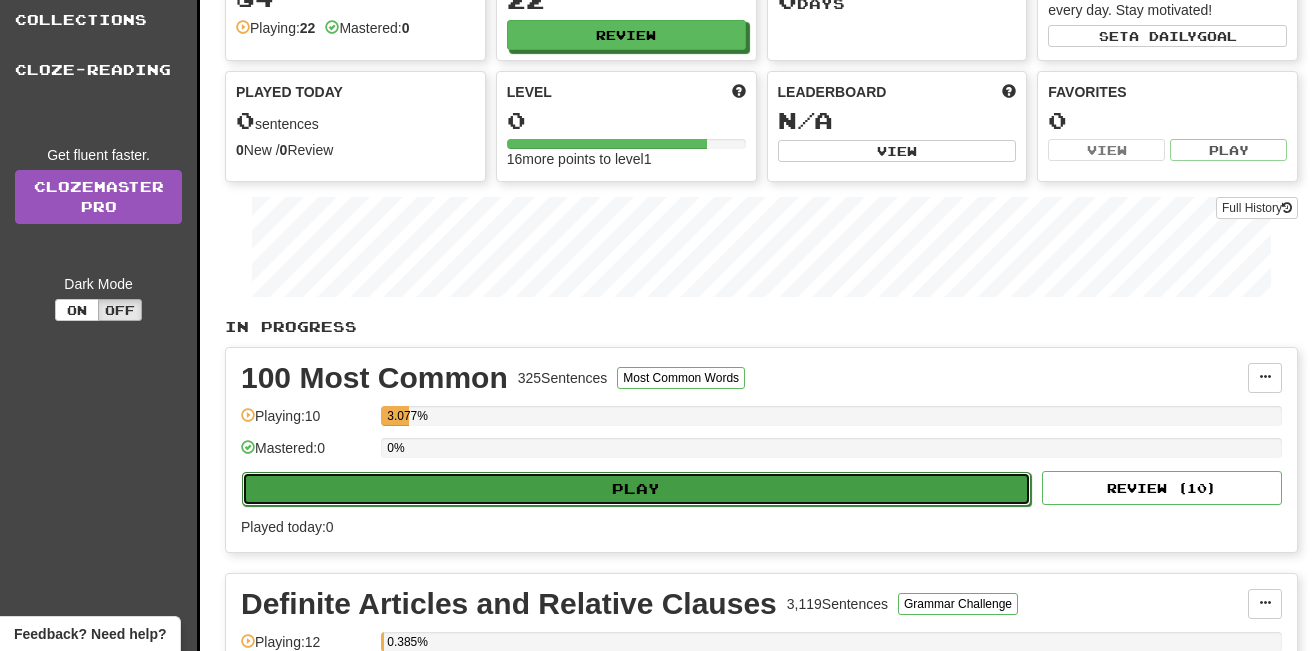 click on "Play" at bounding box center [636, 489] 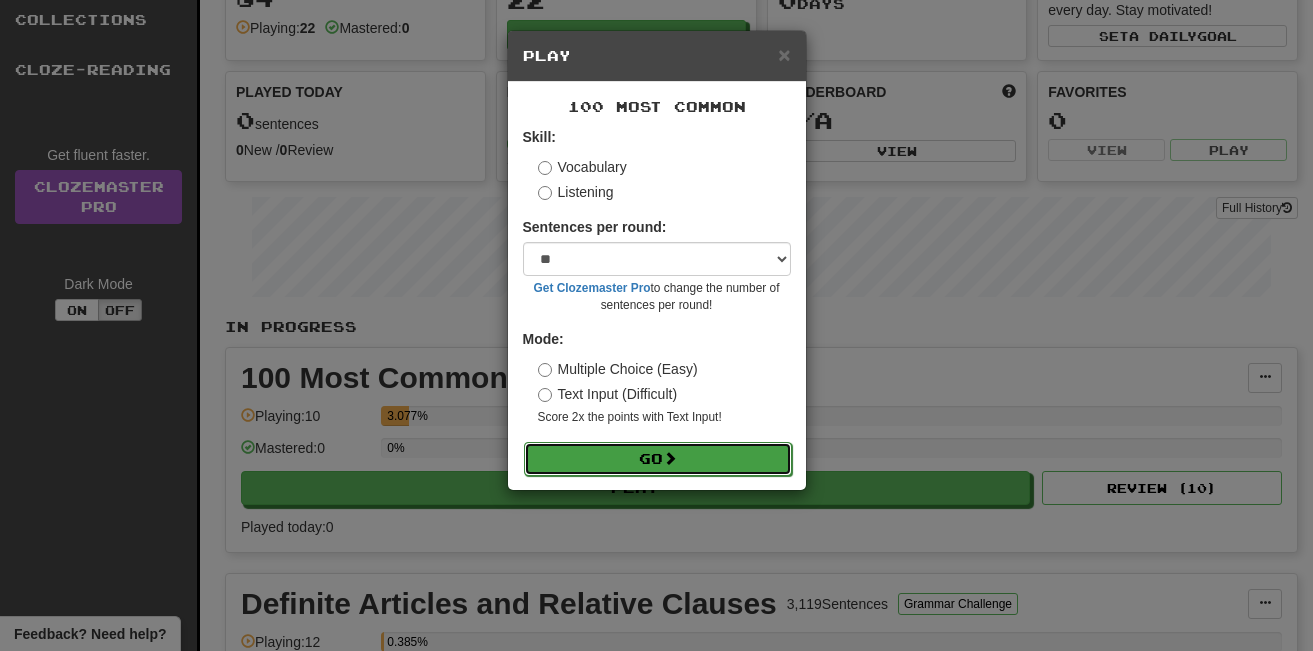 click on "Go" at bounding box center [658, 459] 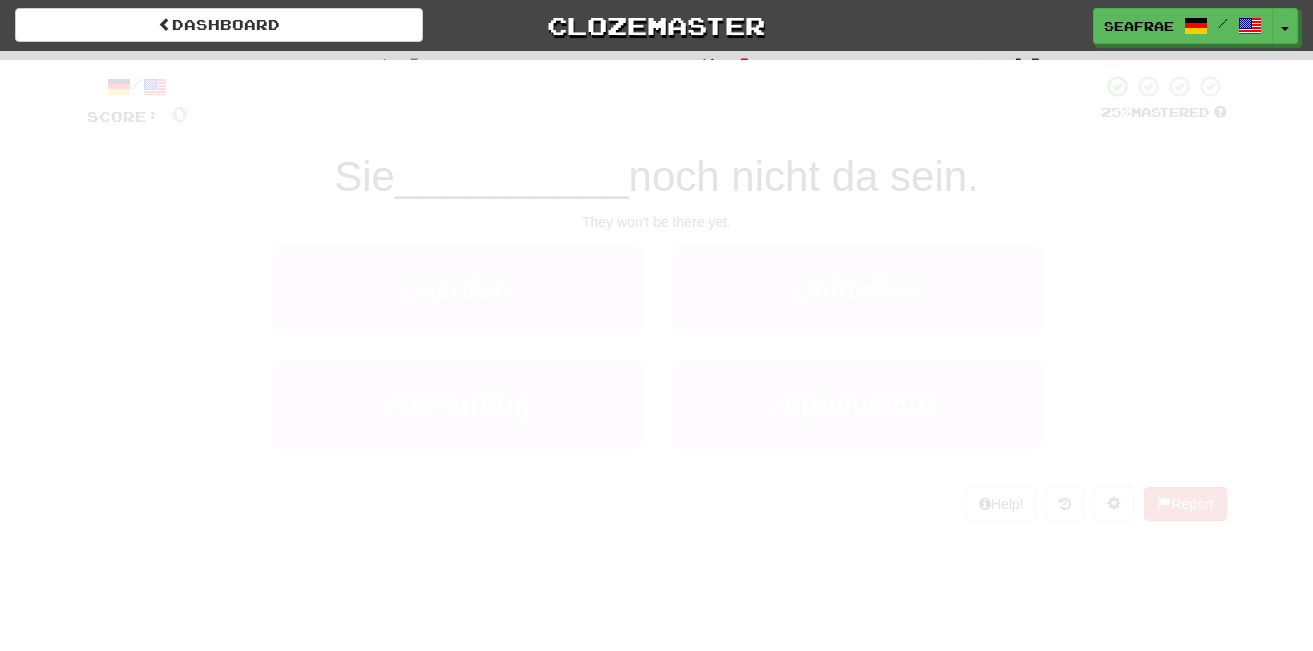 scroll, scrollTop: 0, scrollLeft: 0, axis: both 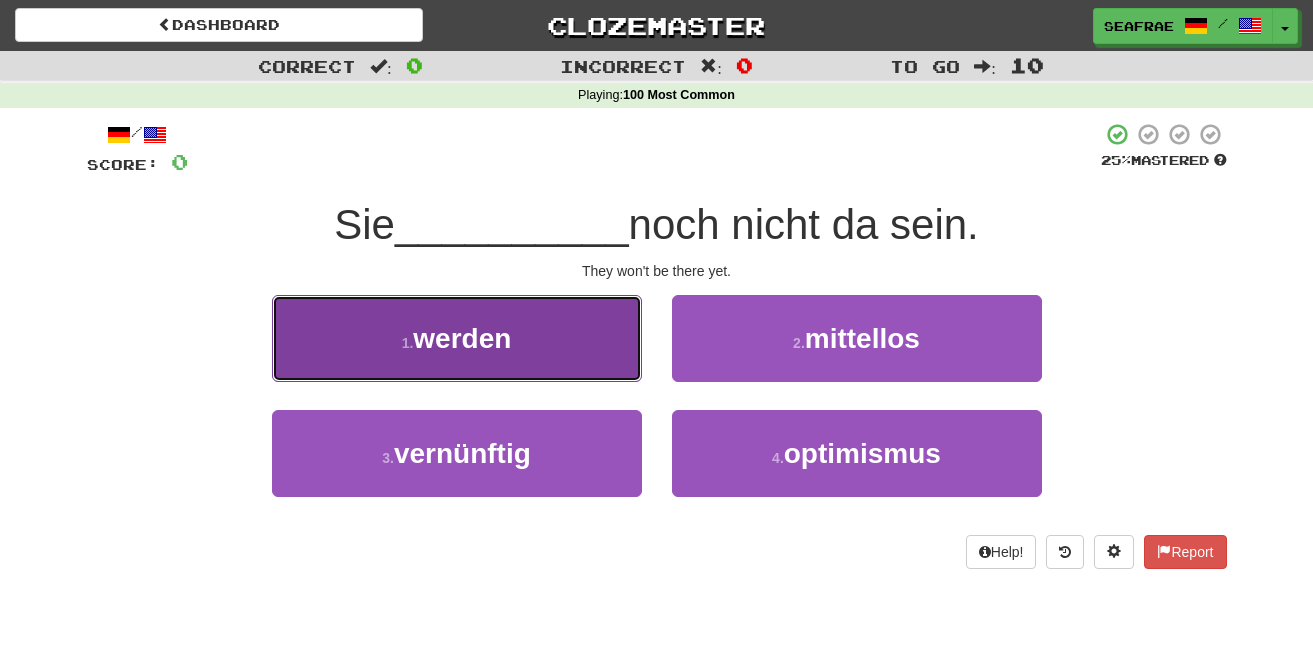 click on "1 .  werden" at bounding box center [457, 338] 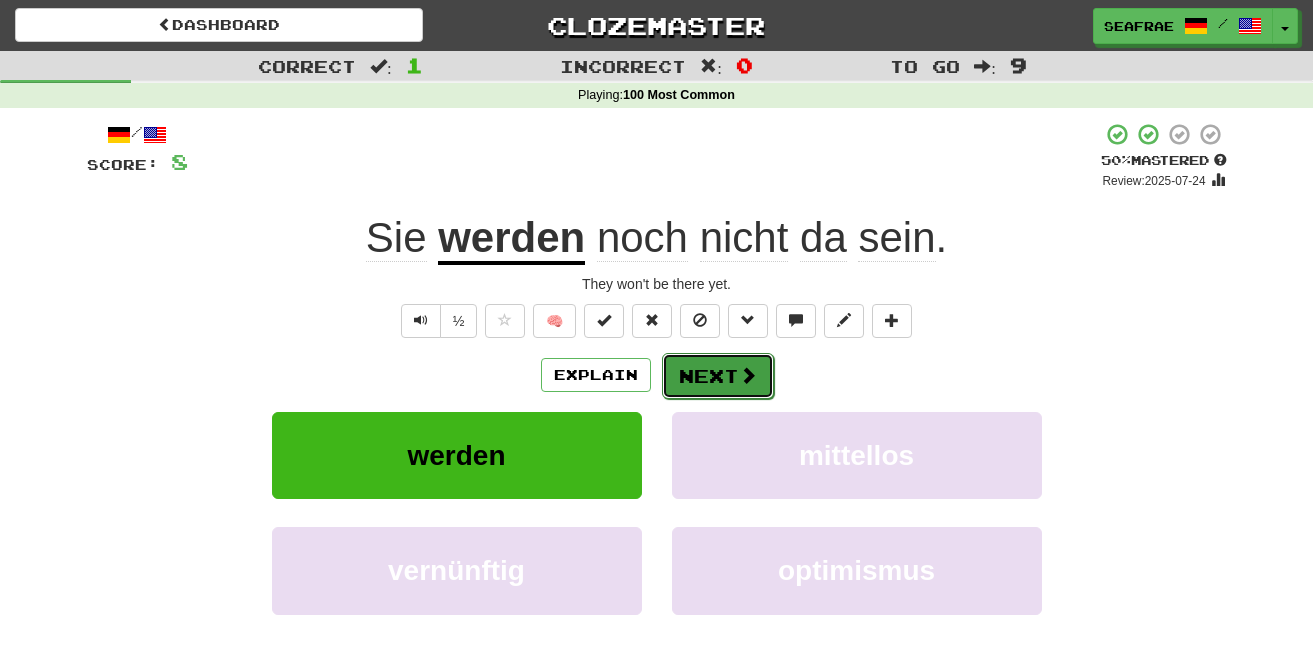 click on "Next" at bounding box center [718, 376] 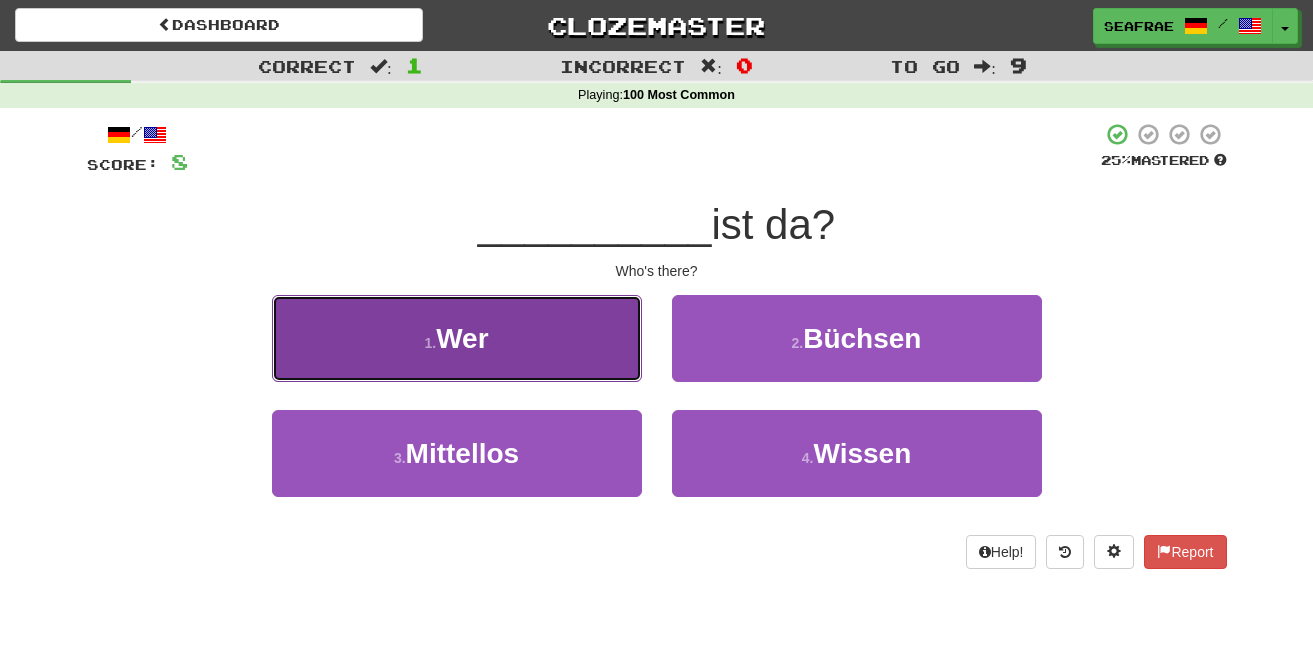 click on "1 .  Wer" at bounding box center (457, 338) 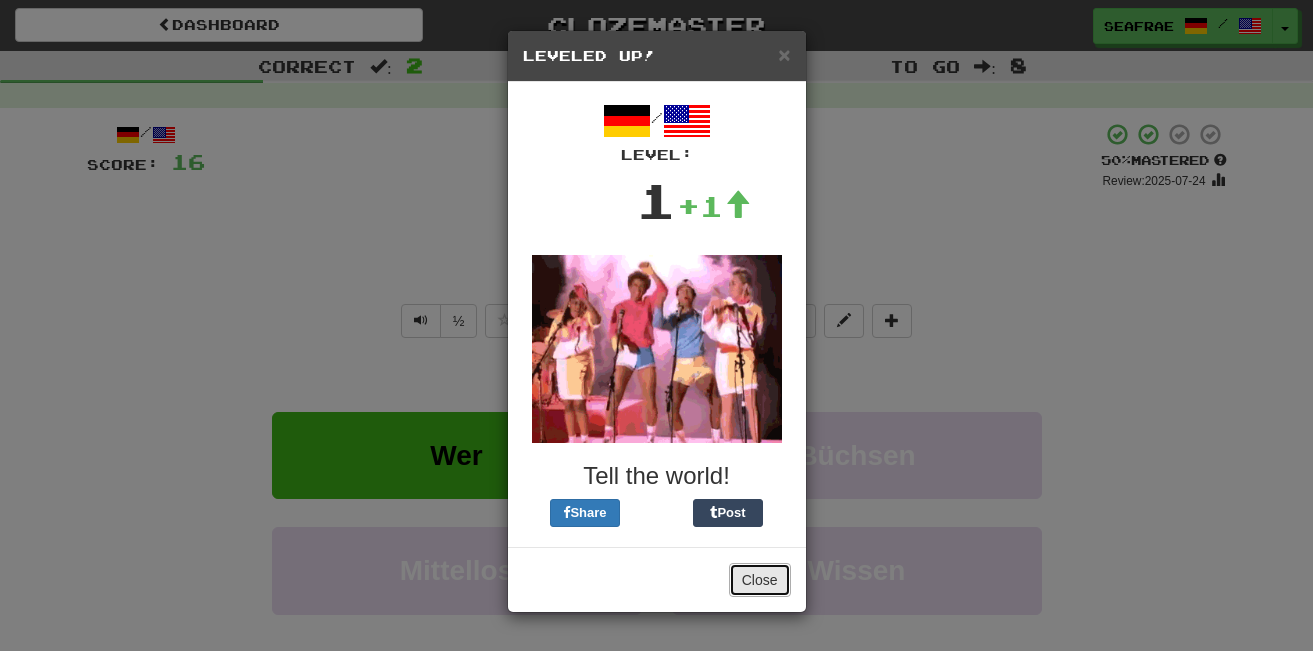 click on "Close" at bounding box center [760, 580] 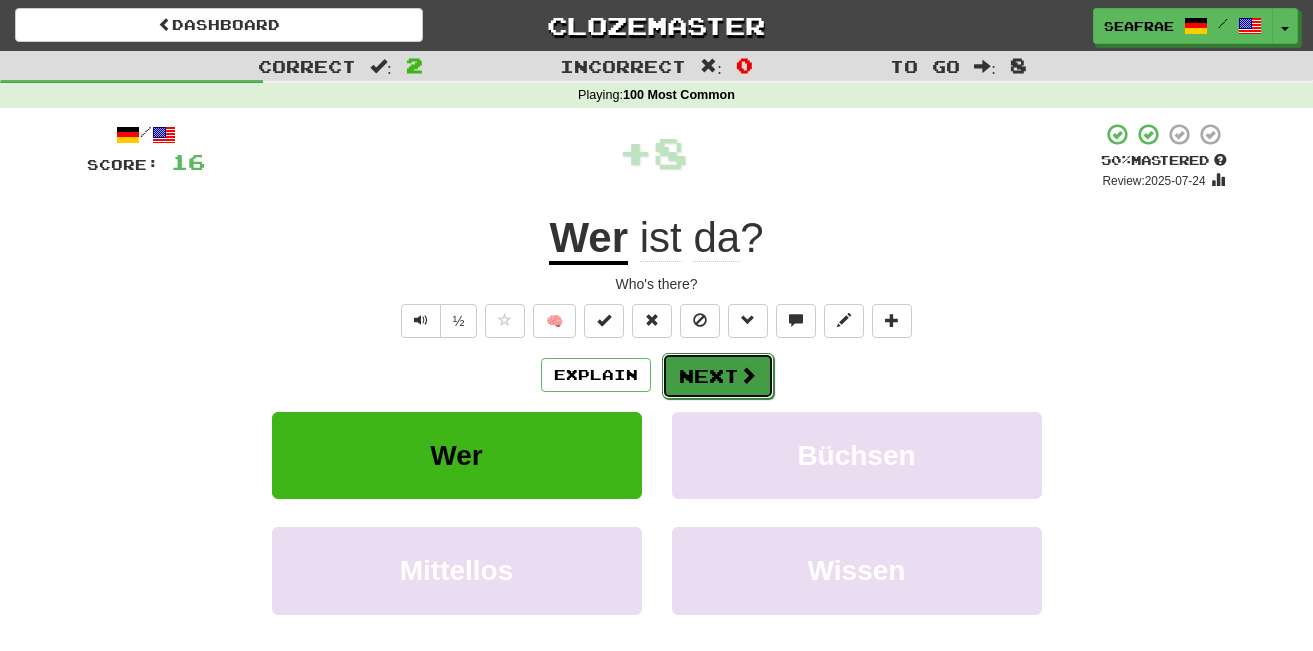 click at bounding box center (748, 375) 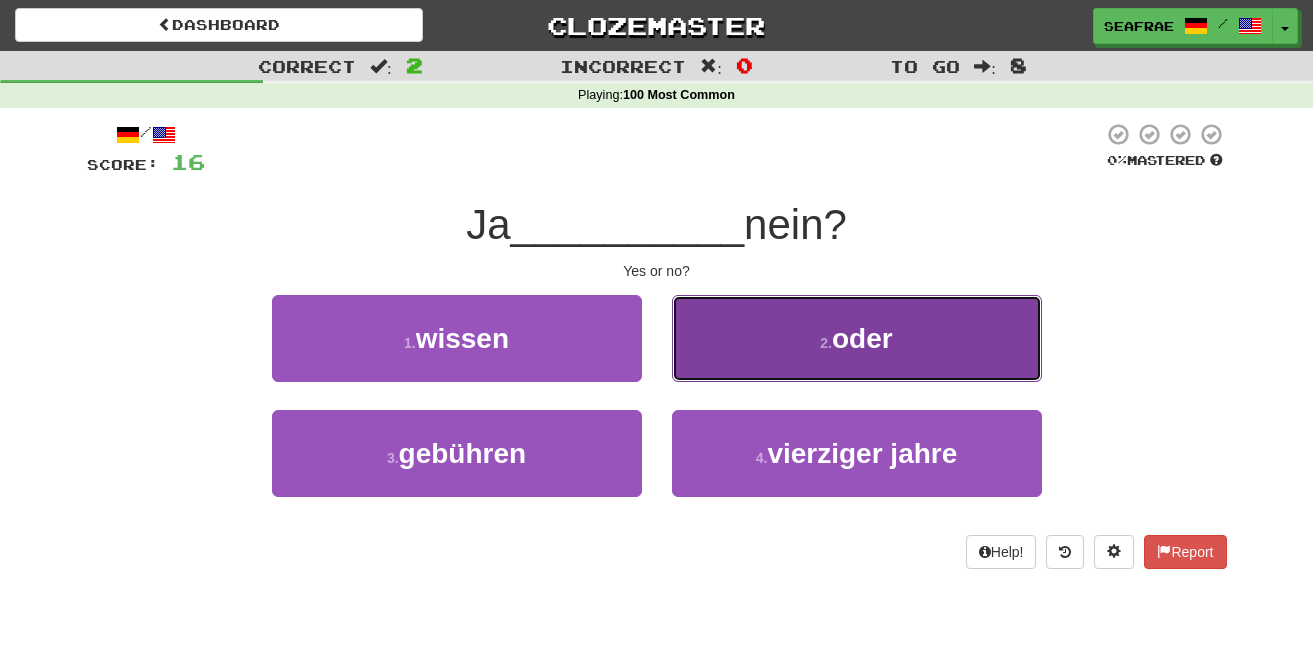 click on "oder" at bounding box center (862, 338) 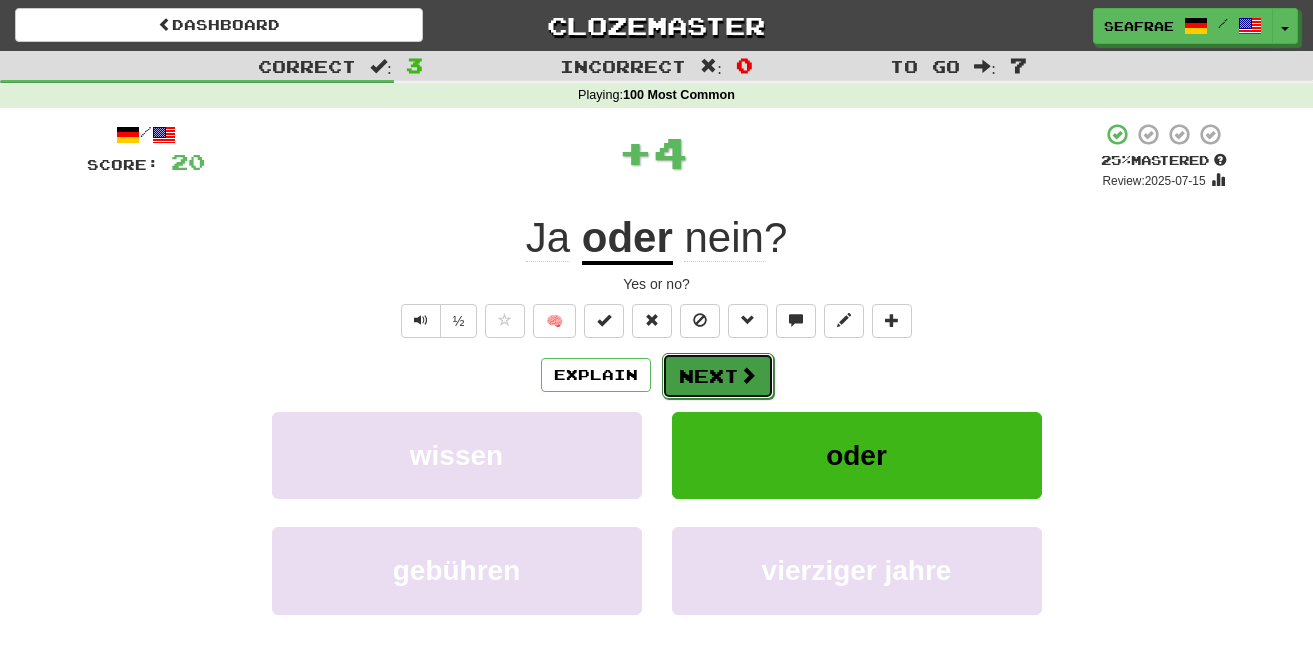click on "Next" at bounding box center [718, 376] 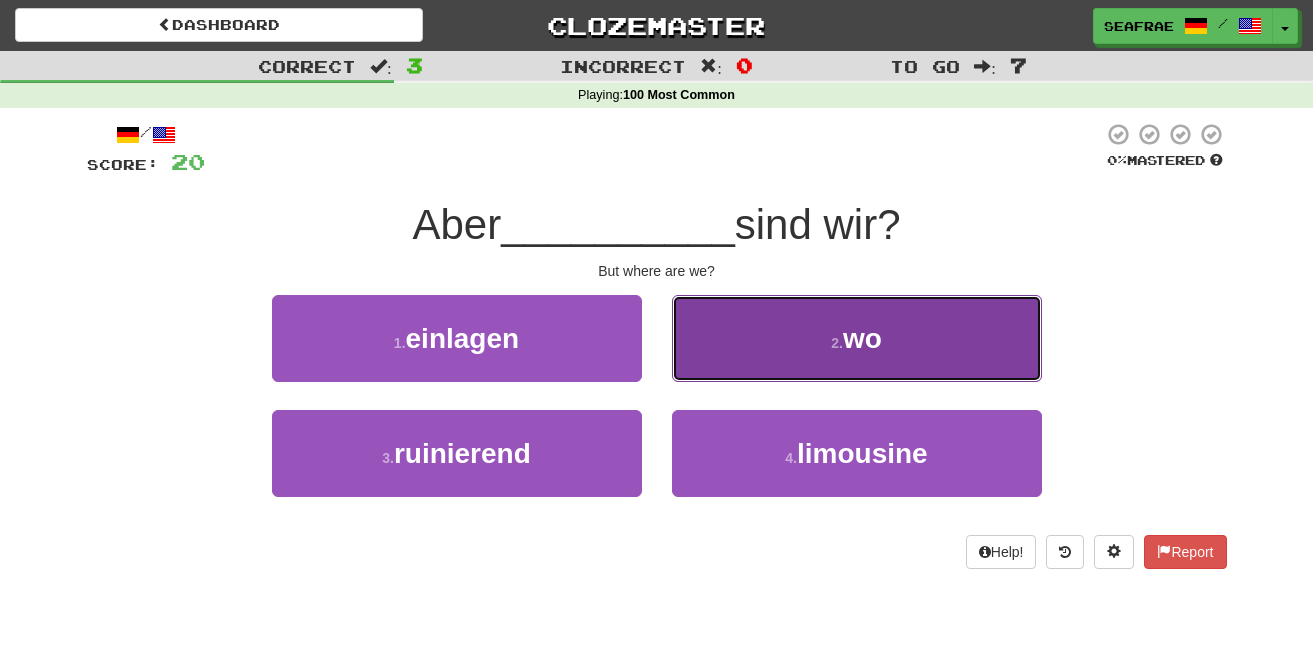 click on "wo" at bounding box center [862, 338] 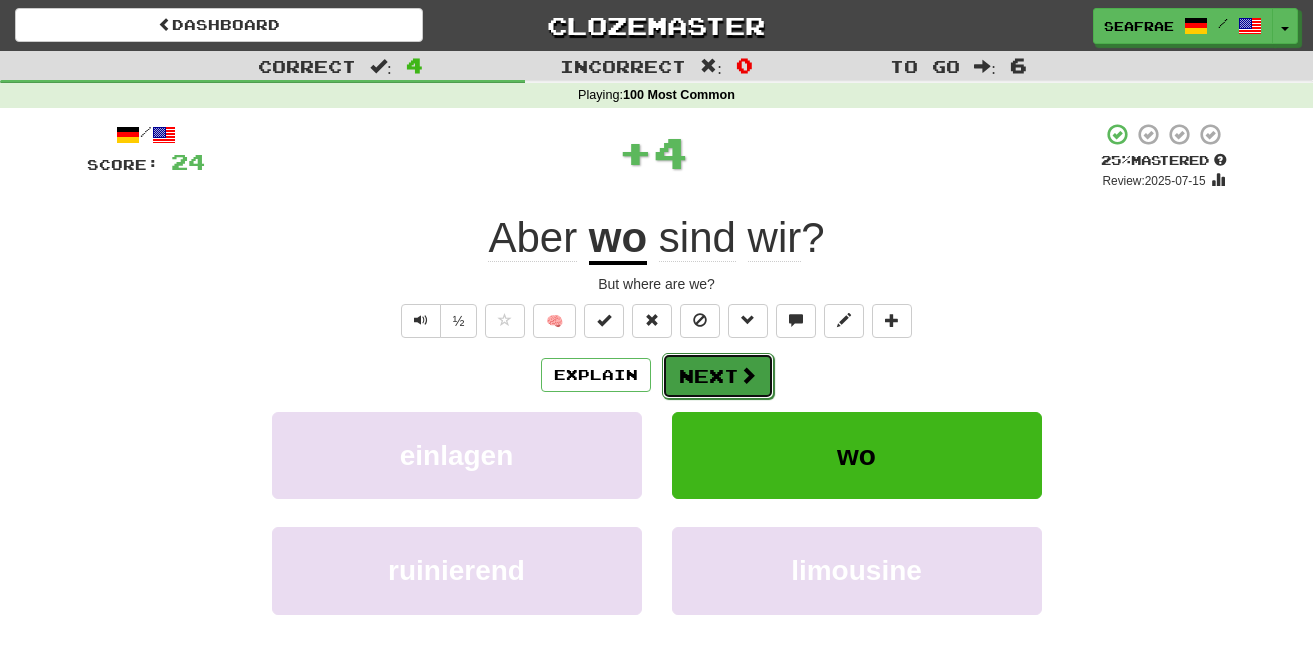 click on "Next" at bounding box center [718, 376] 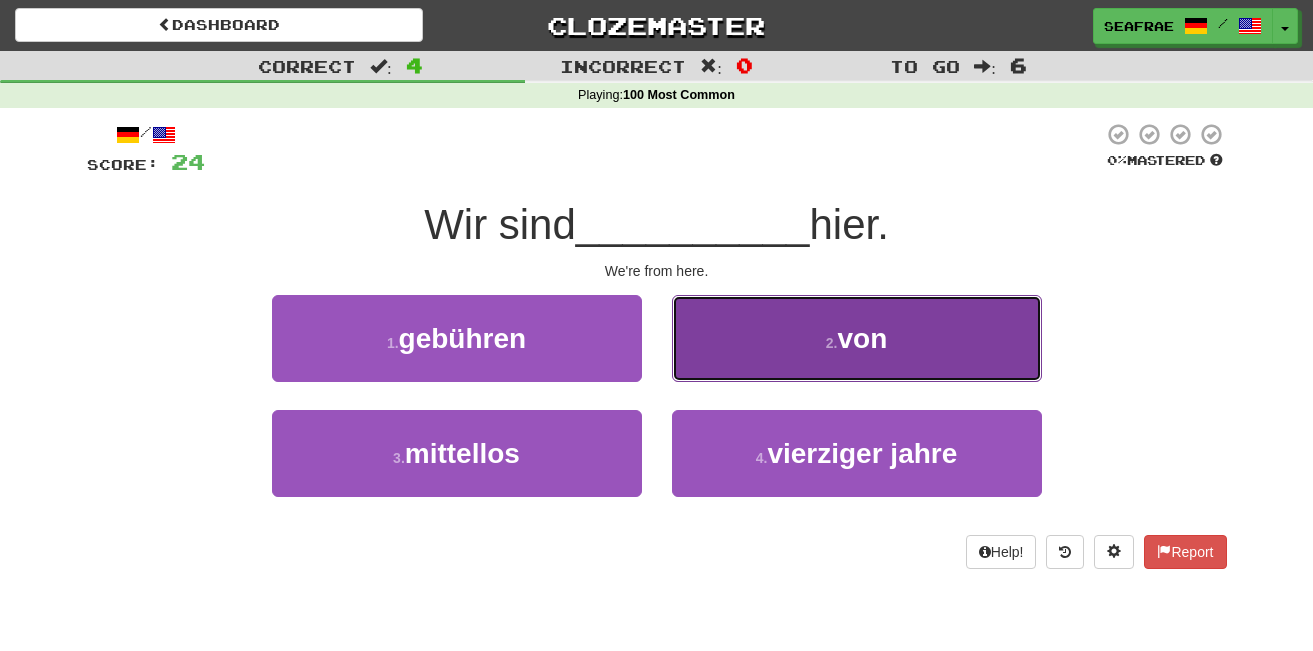 click on "2 .  von" at bounding box center [857, 338] 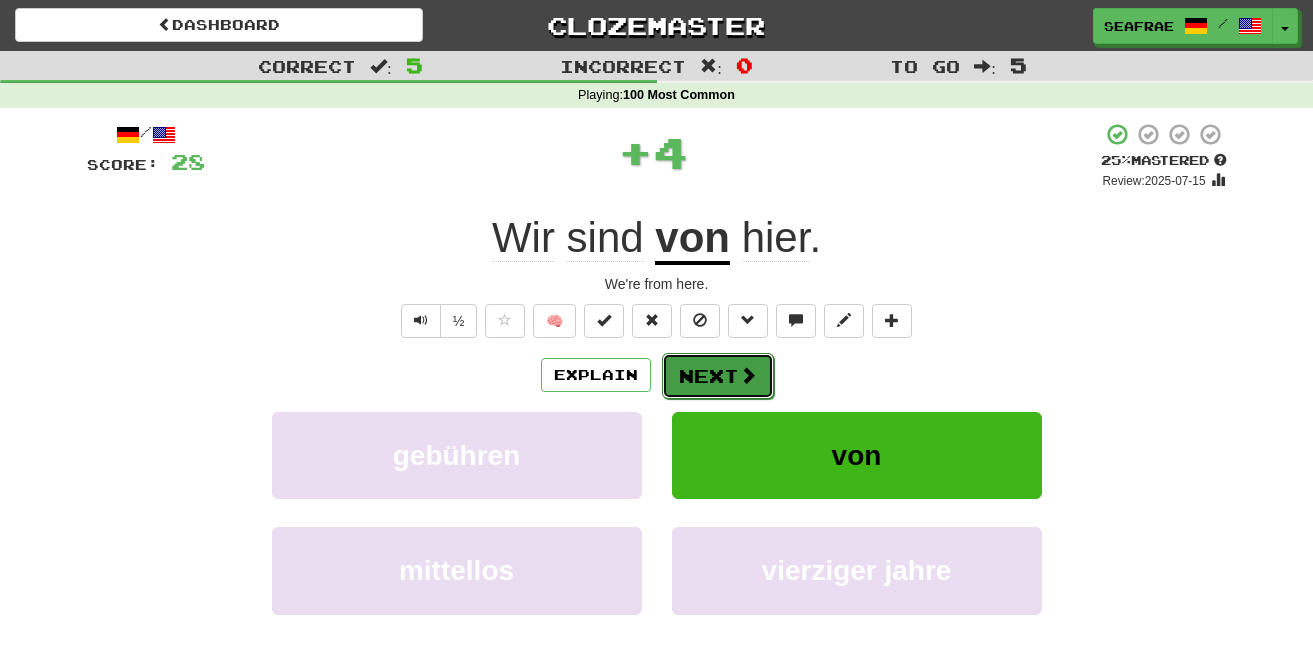 click on "Next" at bounding box center [718, 376] 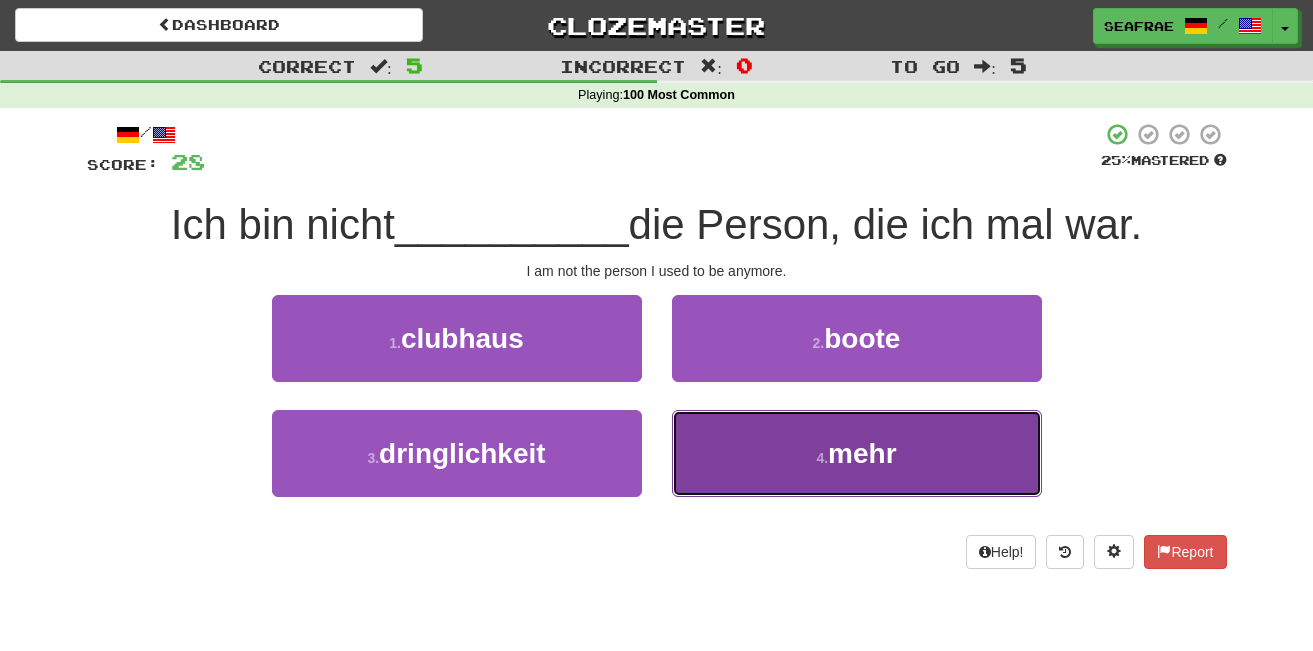 click on "4 .  mehr" at bounding box center (857, 453) 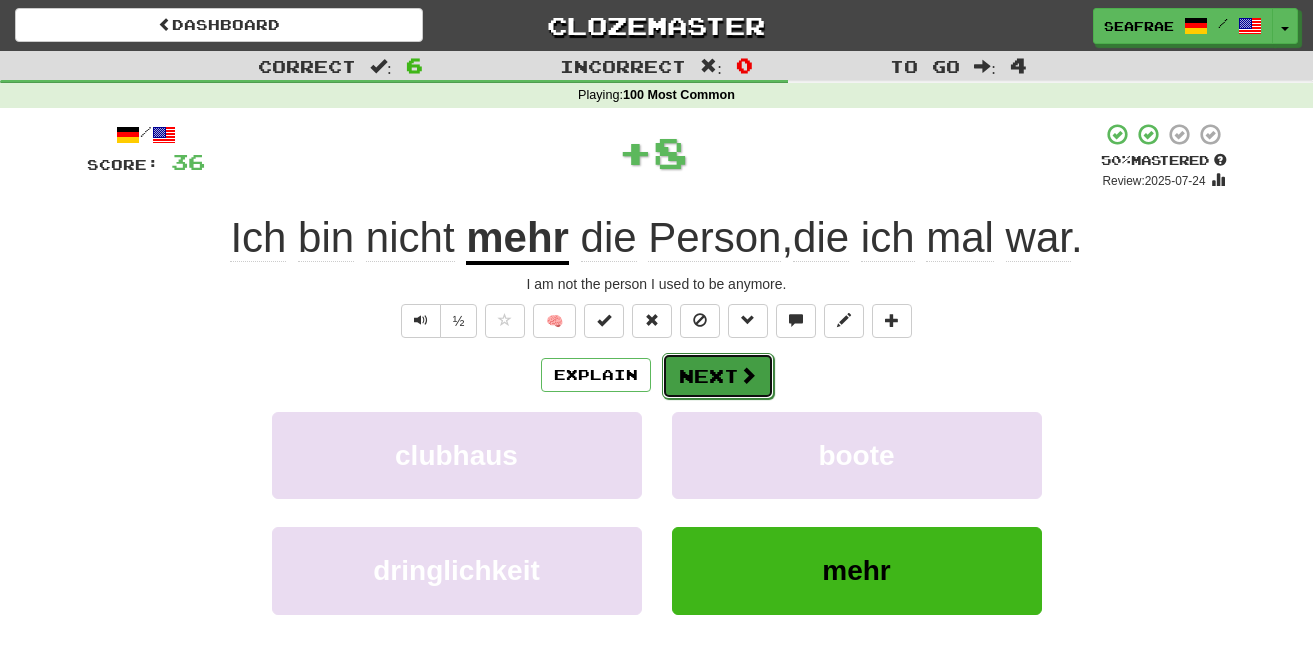 click on "Next" at bounding box center [718, 376] 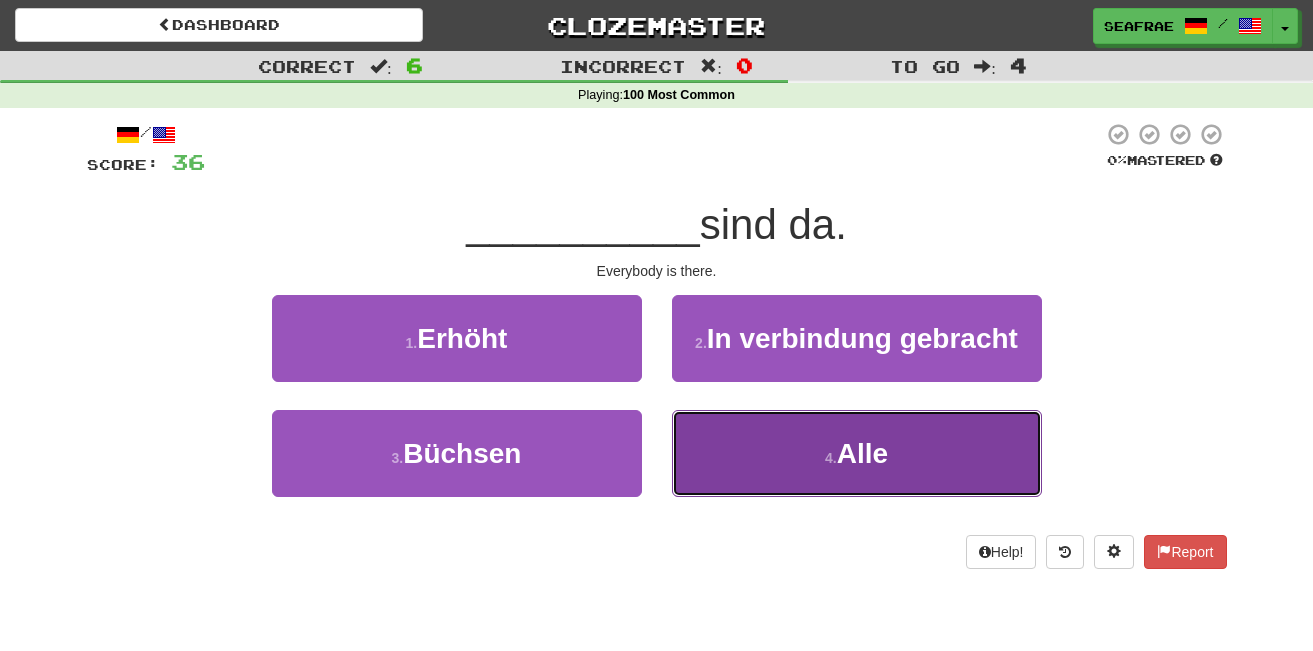 click on "4 .  Alle" at bounding box center [857, 453] 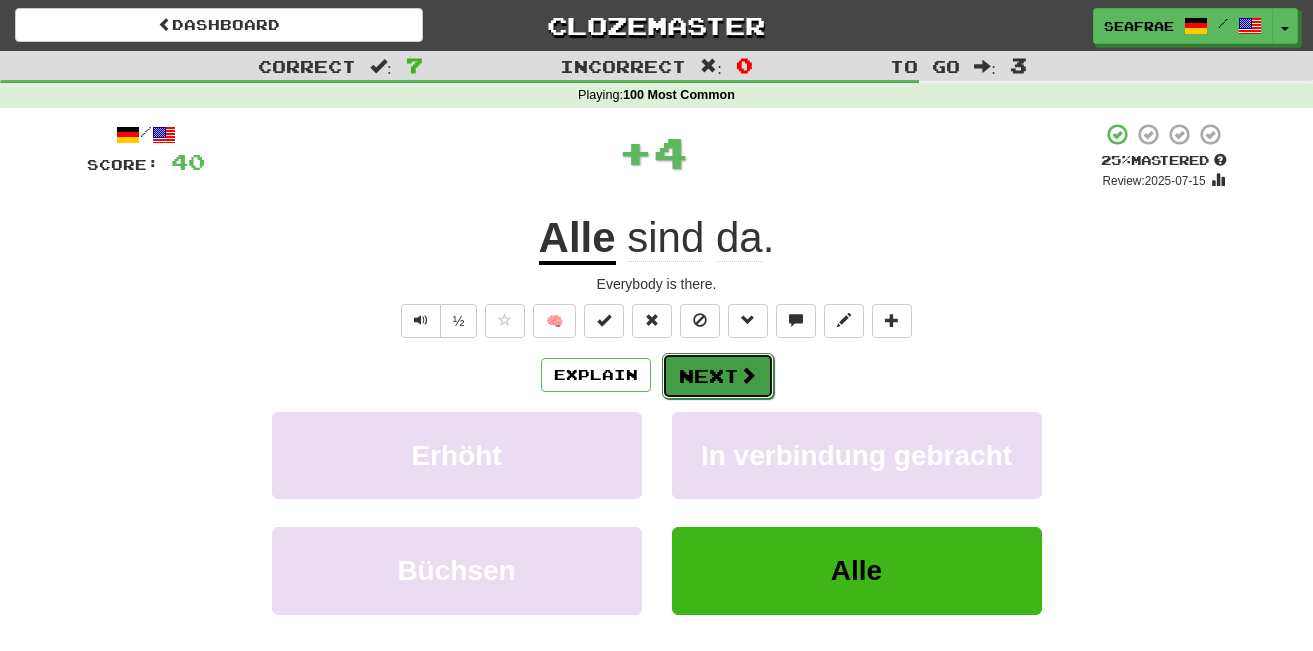 click at bounding box center [748, 375] 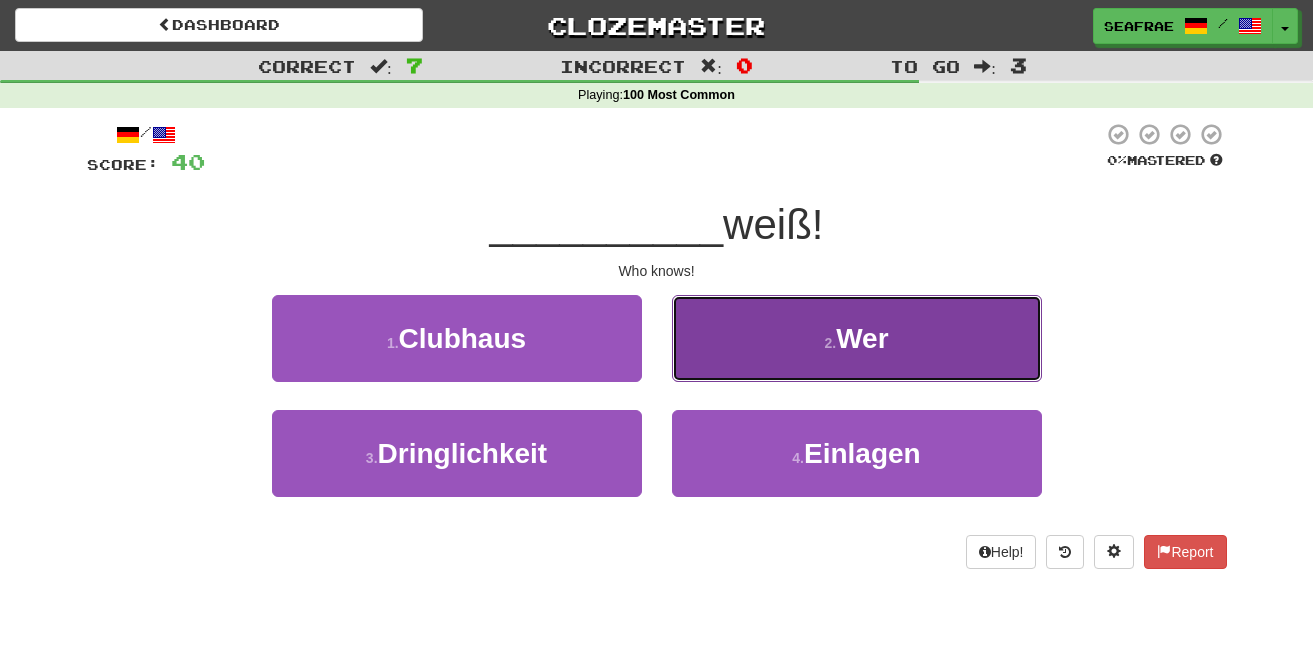 click on "2 .  Wer" at bounding box center (857, 338) 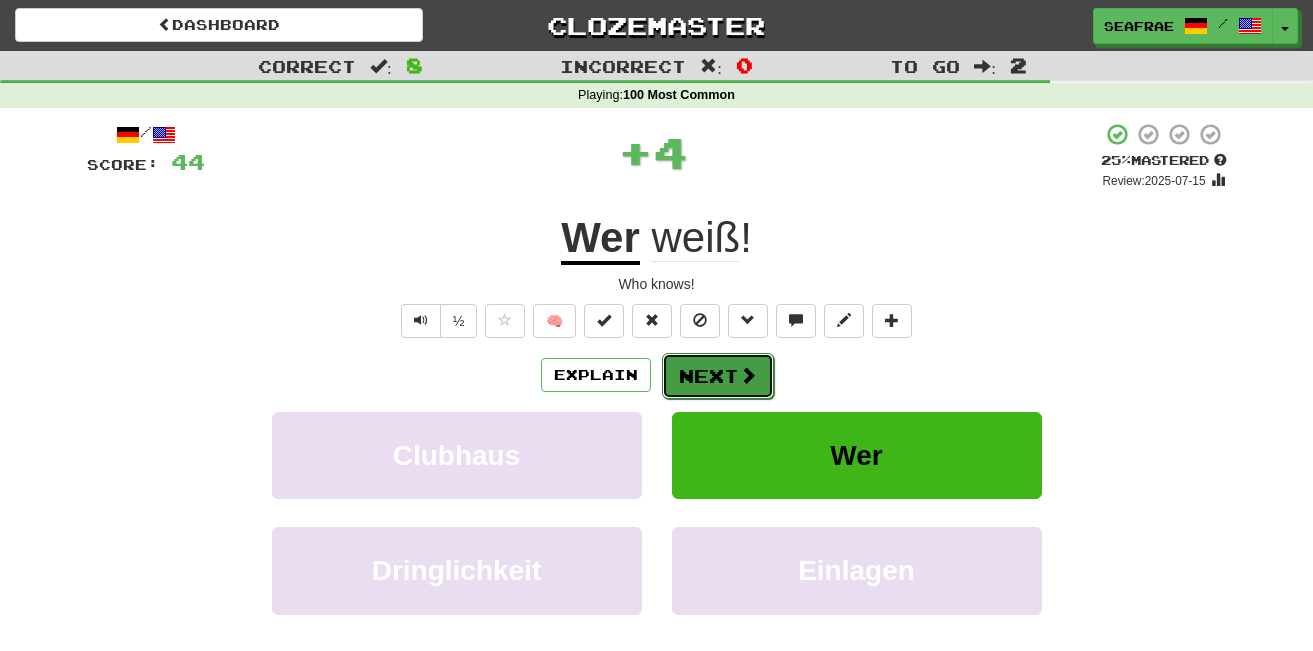 click at bounding box center (748, 375) 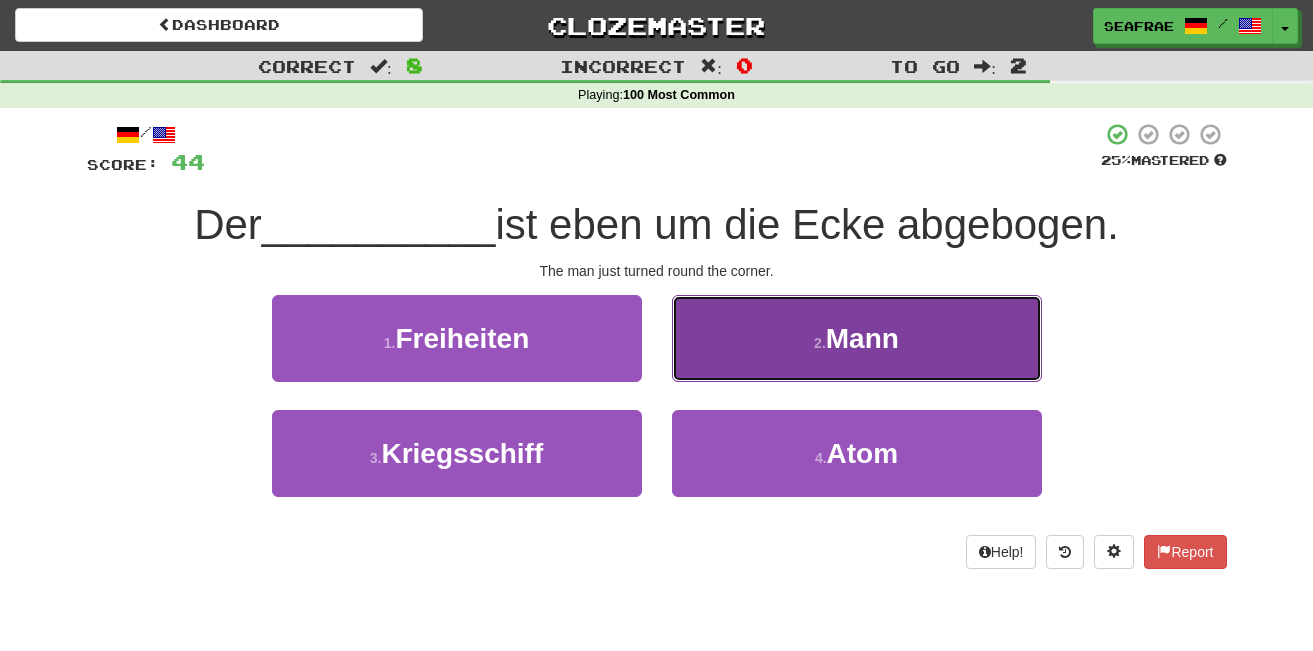 click on "2 .  Mann" at bounding box center (857, 338) 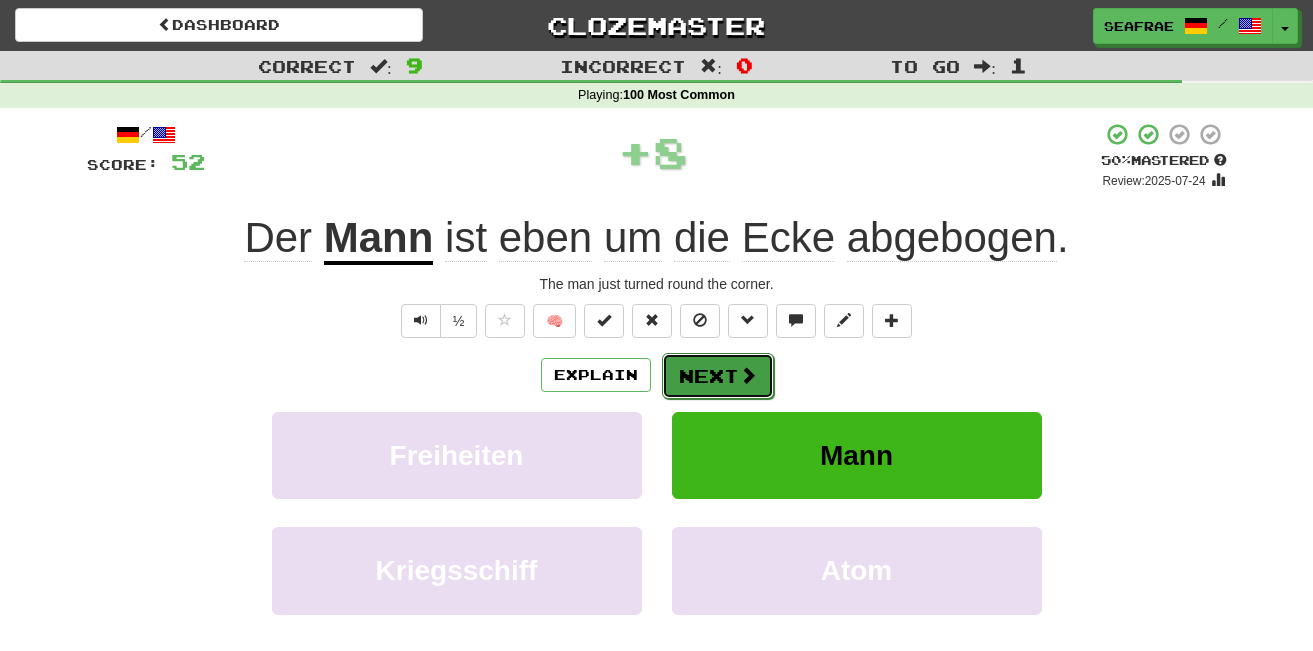 click at bounding box center (748, 375) 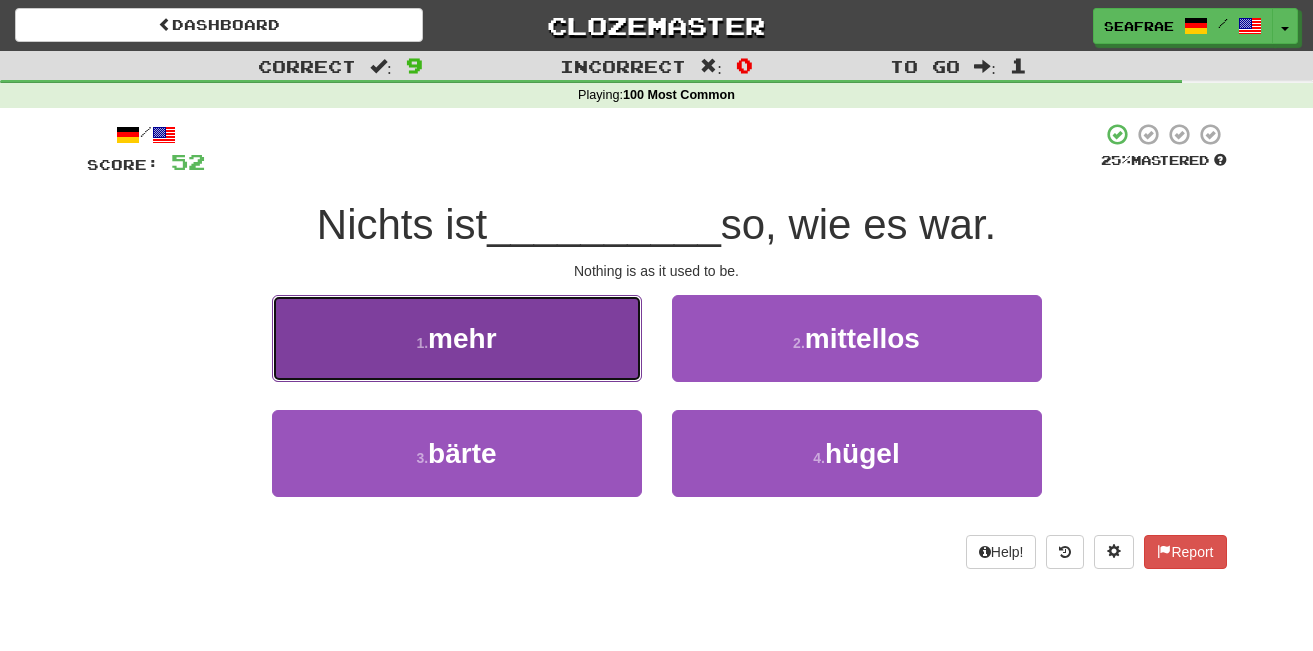 click on "1 .  mehr" at bounding box center [457, 338] 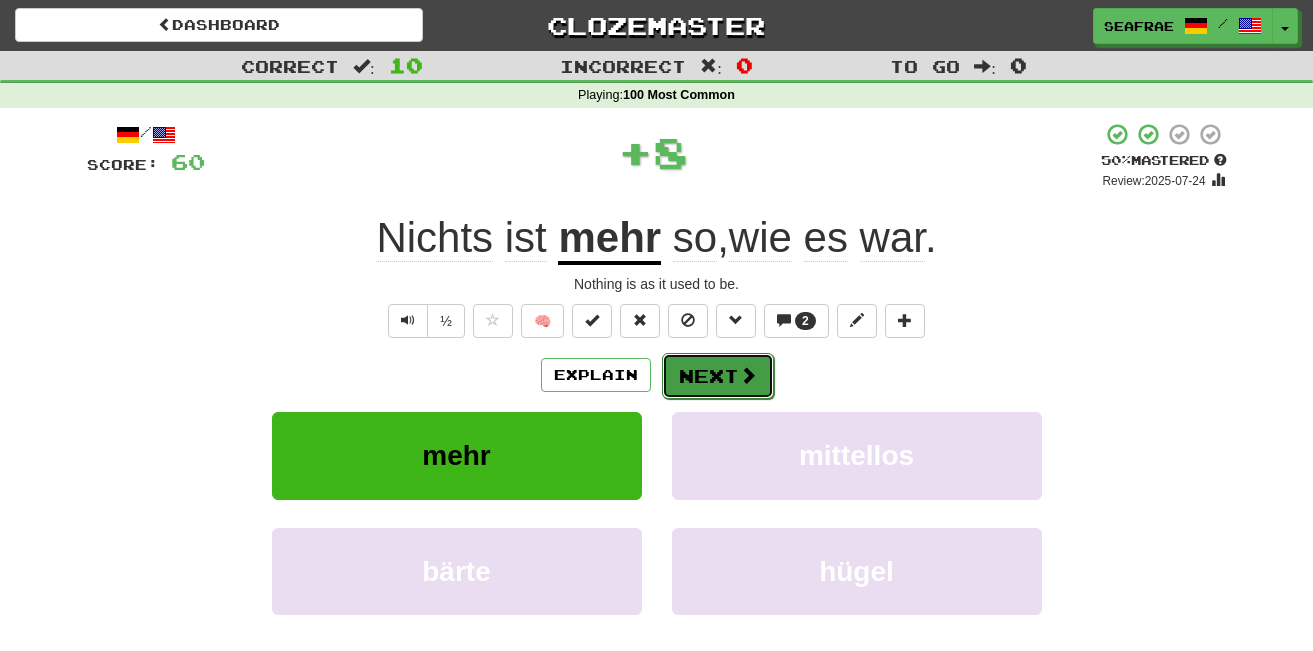 click on "Next" at bounding box center [718, 376] 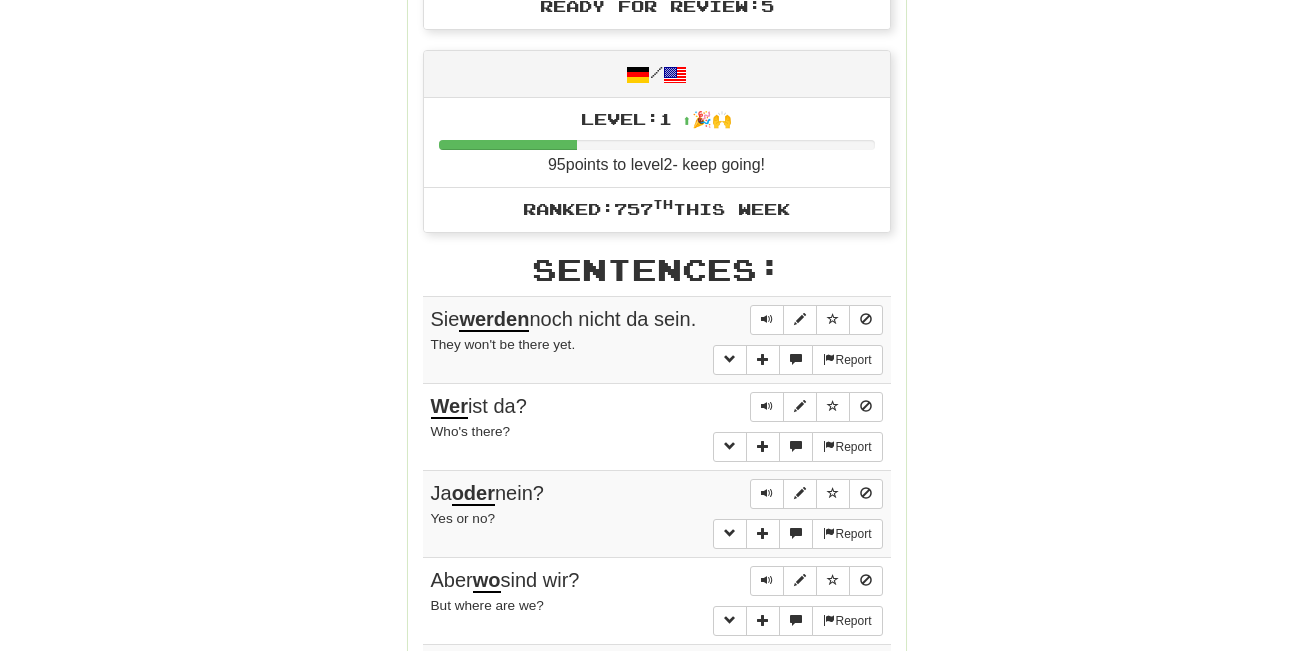 scroll, scrollTop: 900, scrollLeft: 0, axis: vertical 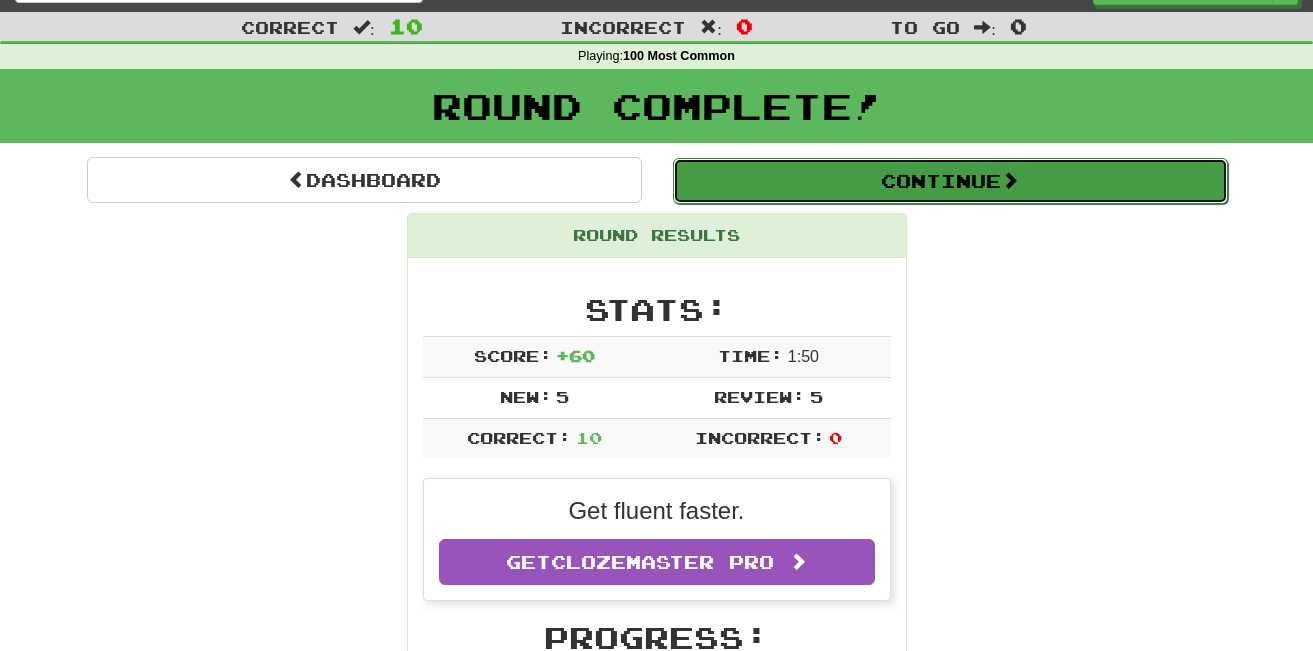 click on "Continue" at bounding box center [950, 181] 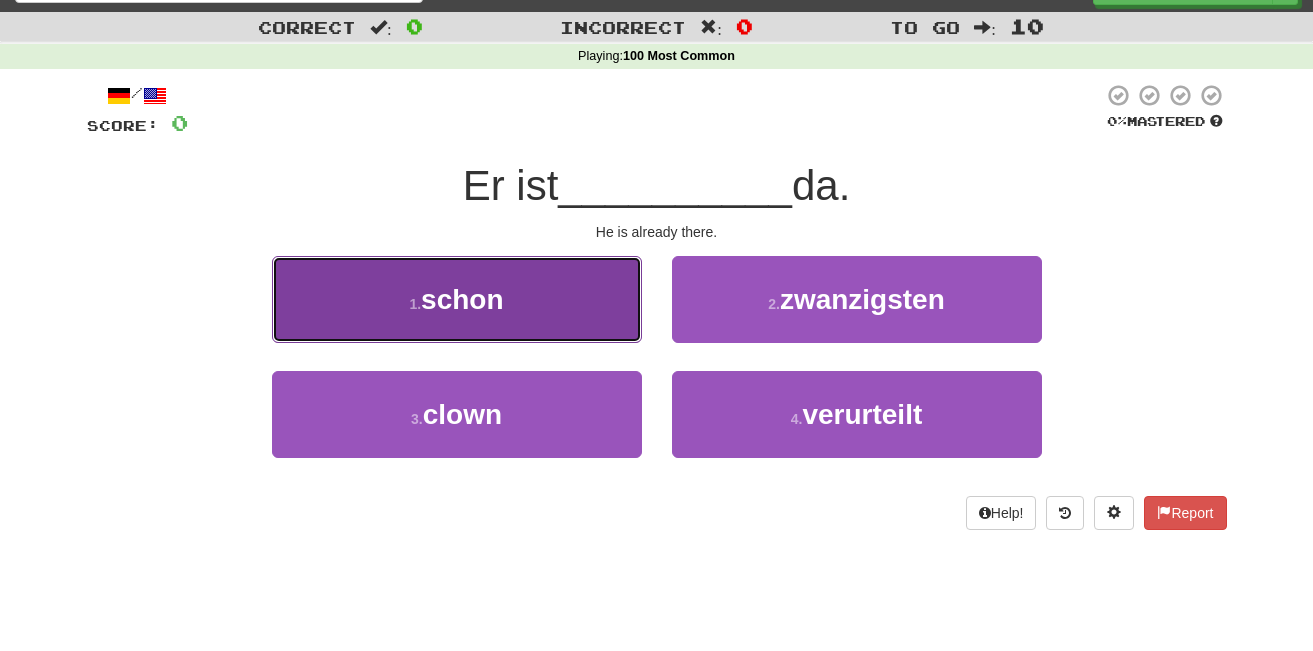 click on "1 .  schon" at bounding box center [457, 299] 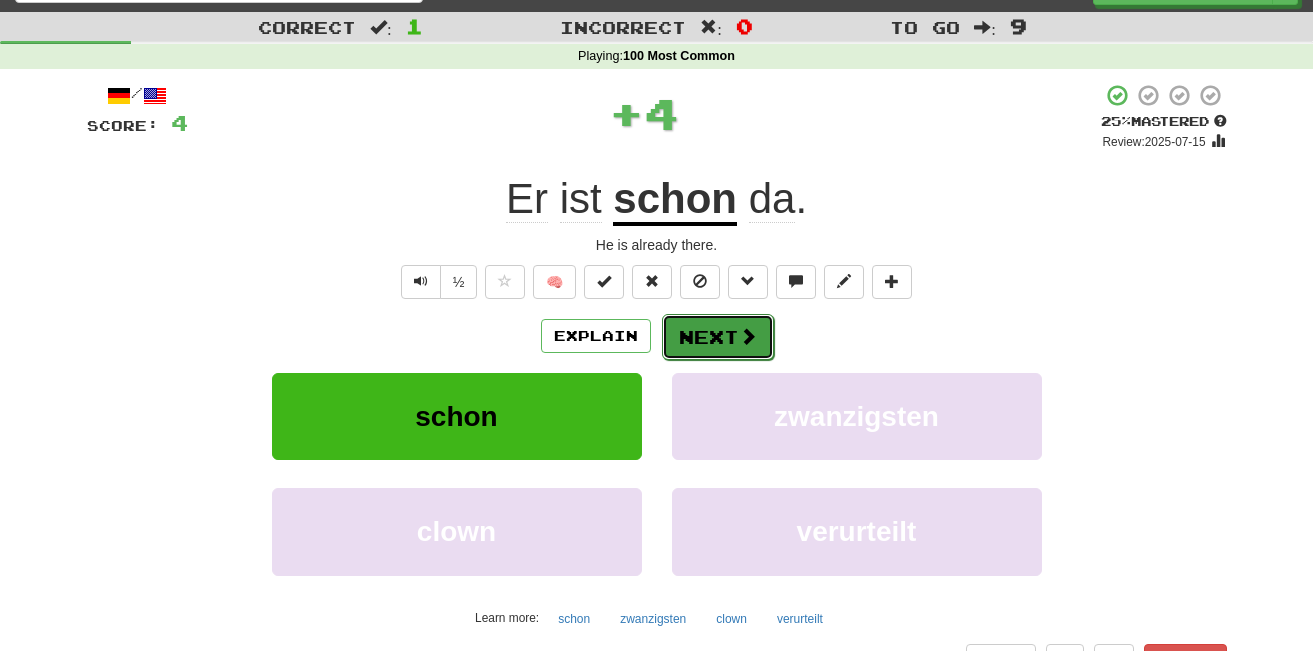 click on "Next" at bounding box center (718, 337) 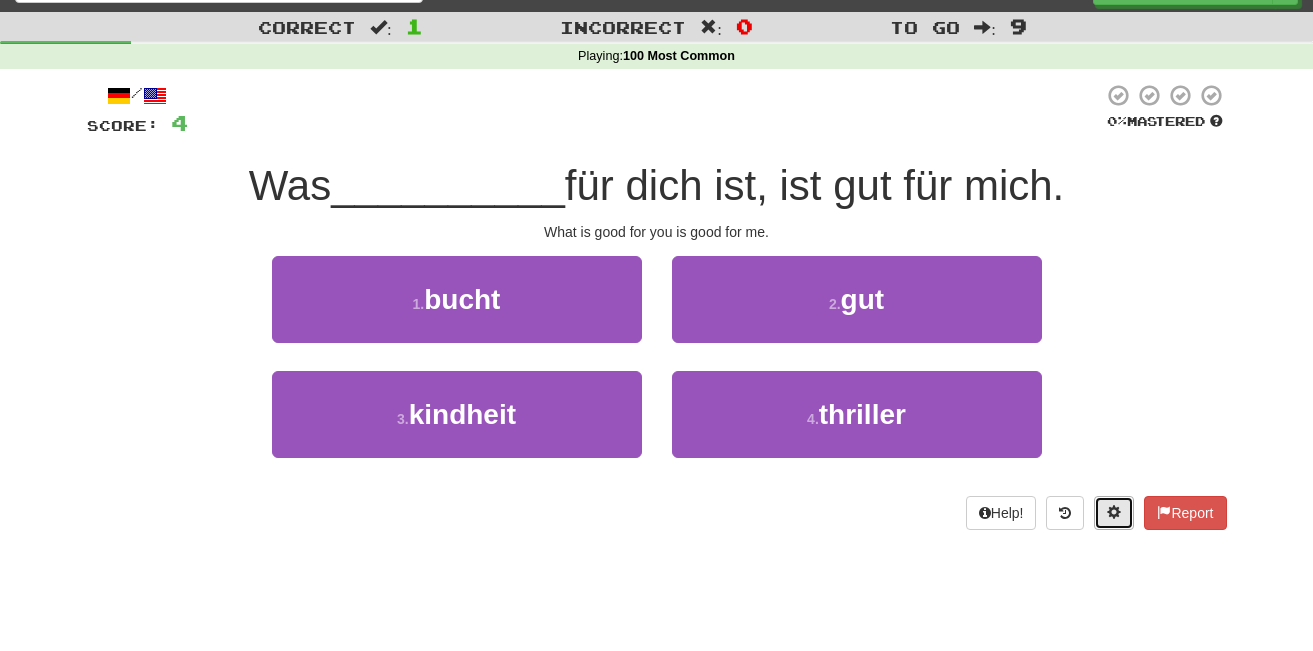 click at bounding box center (1114, 513) 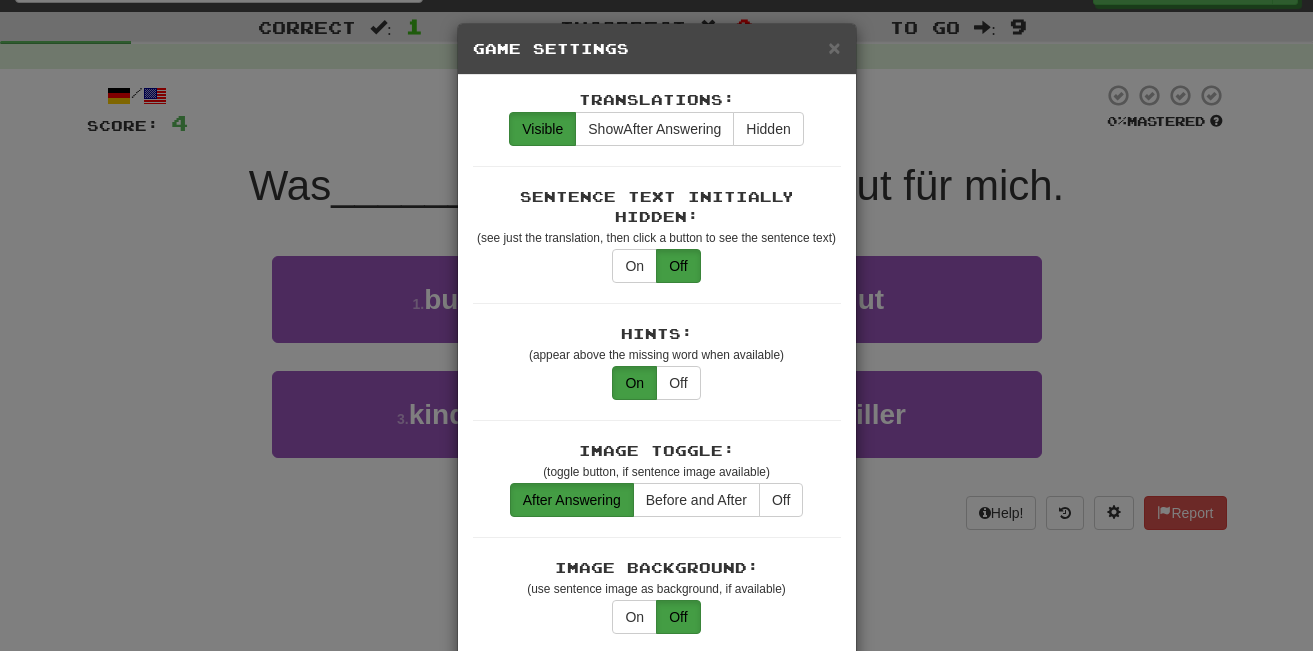 scroll, scrollTop: 9, scrollLeft: 0, axis: vertical 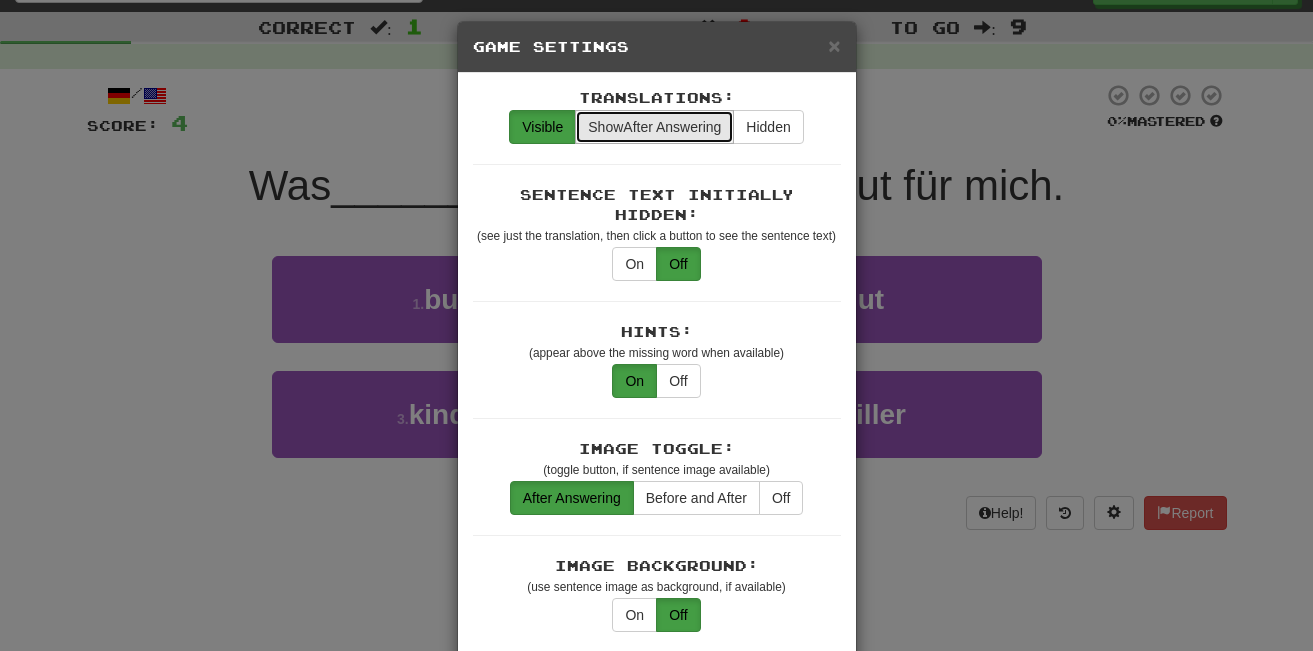 click on "Show  After Answering" at bounding box center (654, 127) 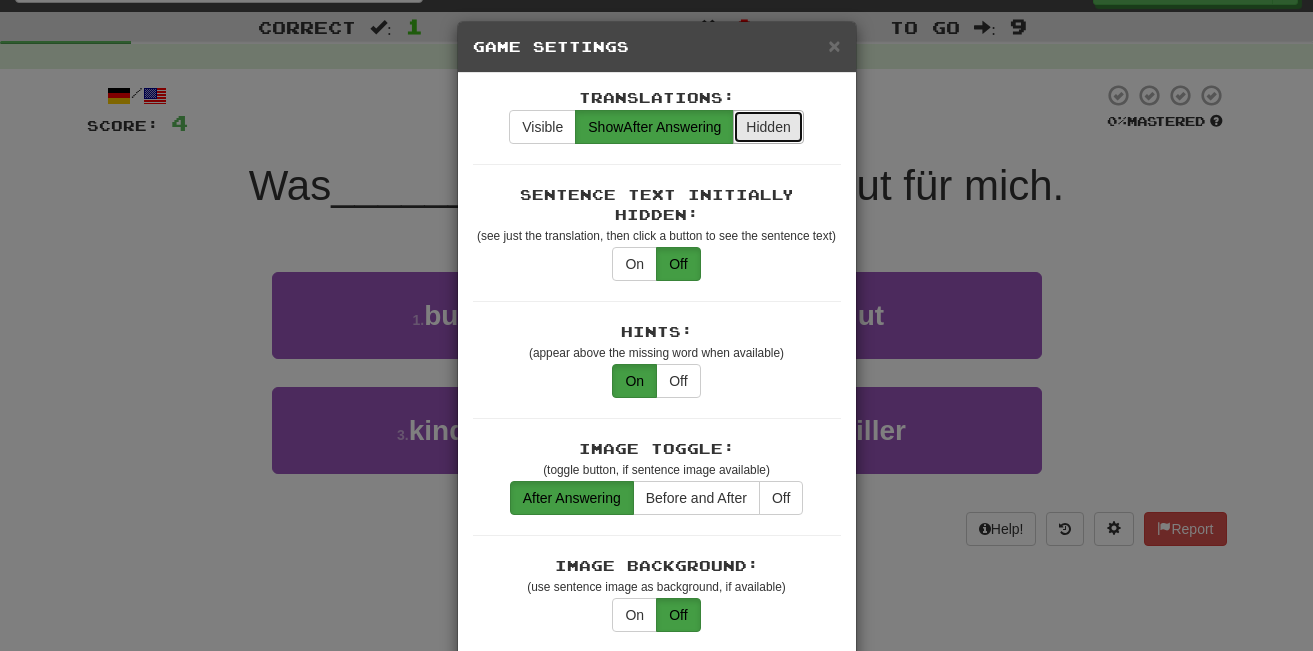 click on "Hidden" at bounding box center (768, 127) 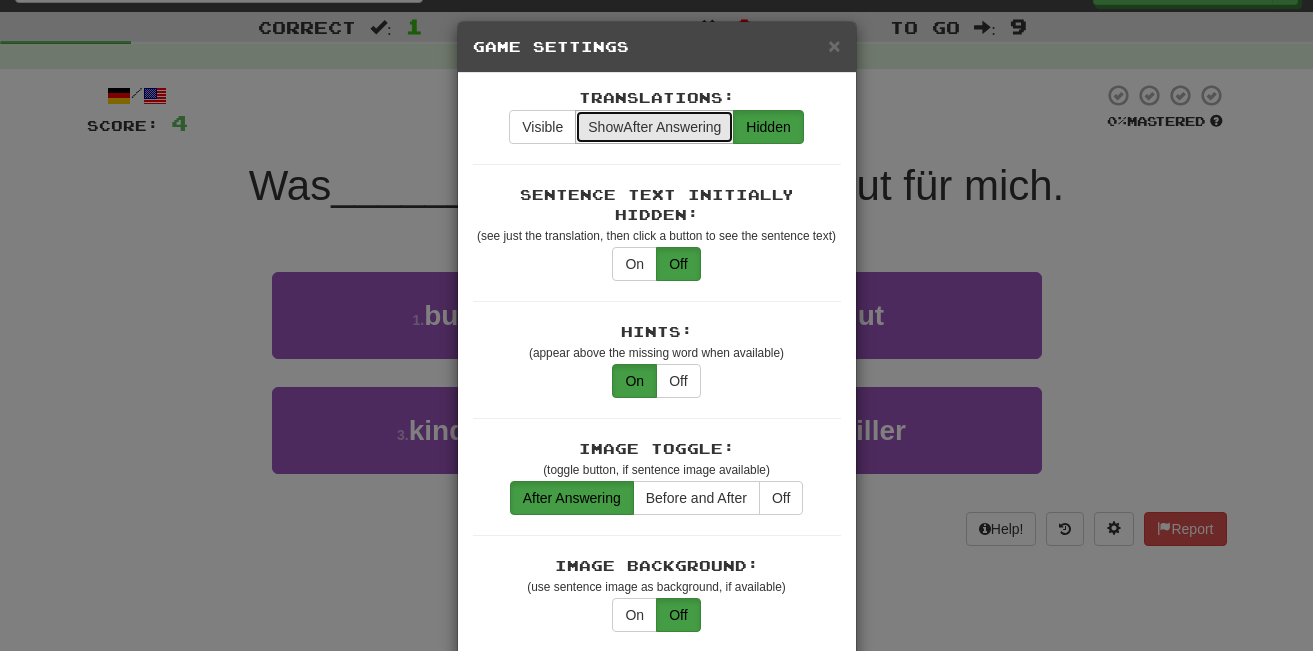 click on "Show  After Answering" at bounding box center [654, 127] 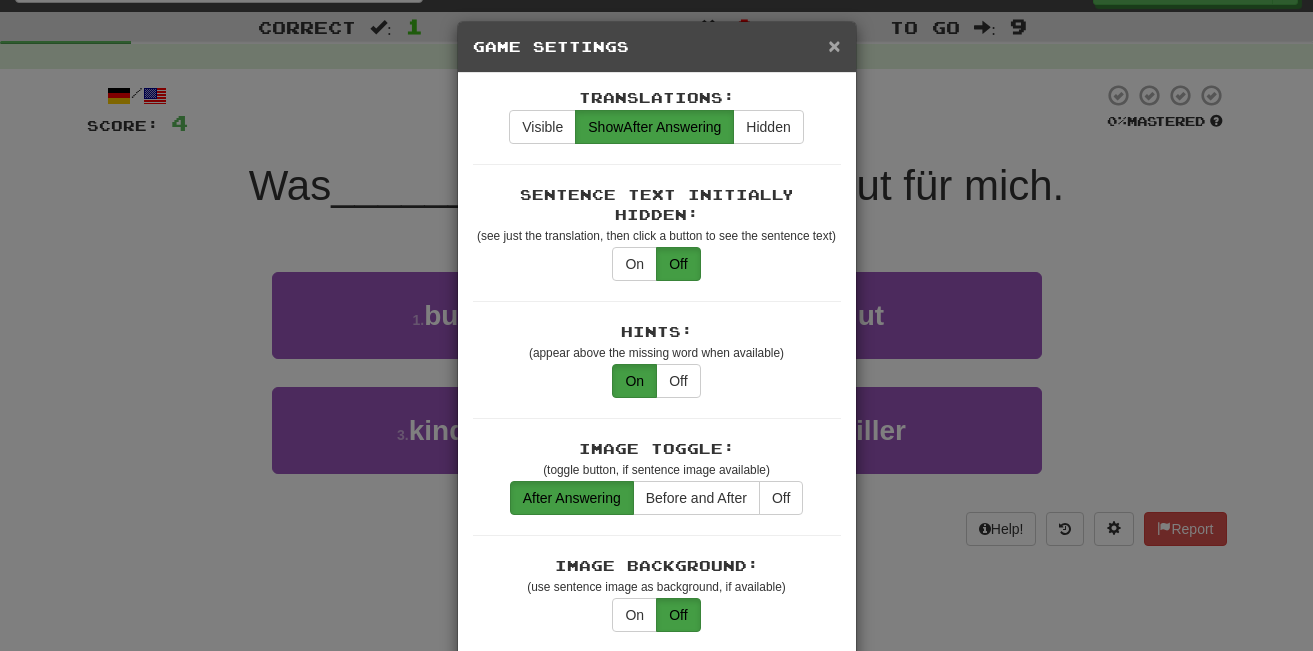click on "×" at bounding box center (834, 45) 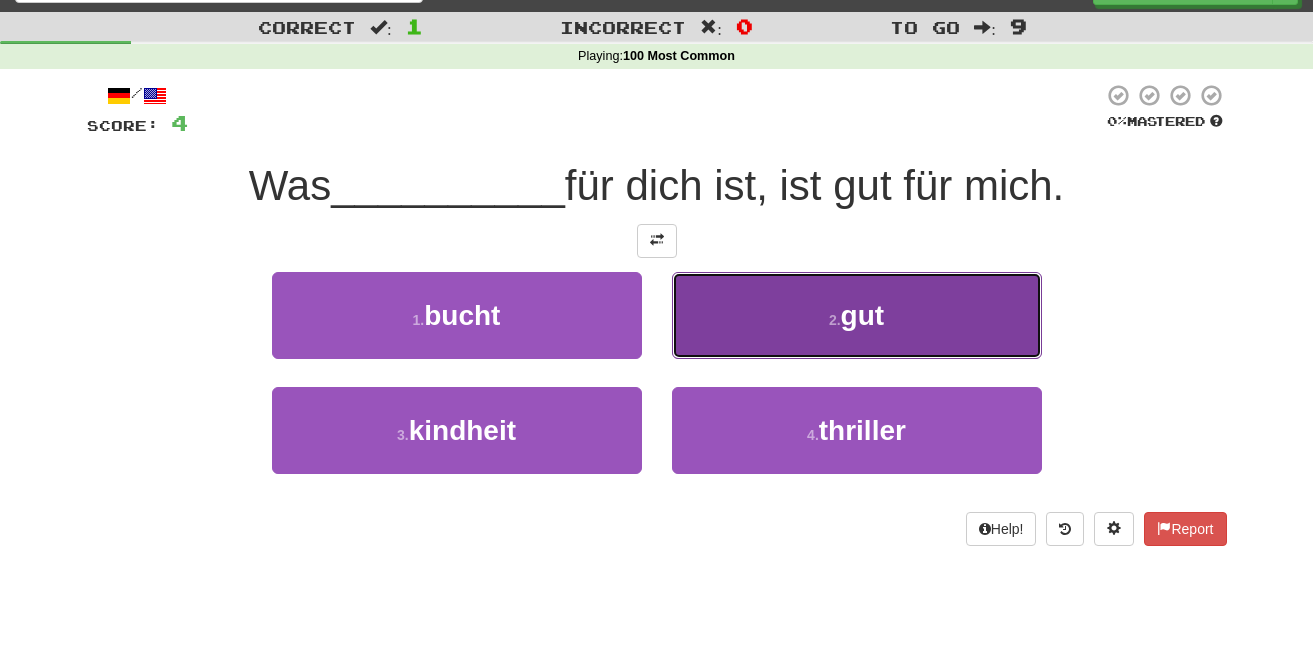 click on "2 .  gut" at bounding box center [857, 315] 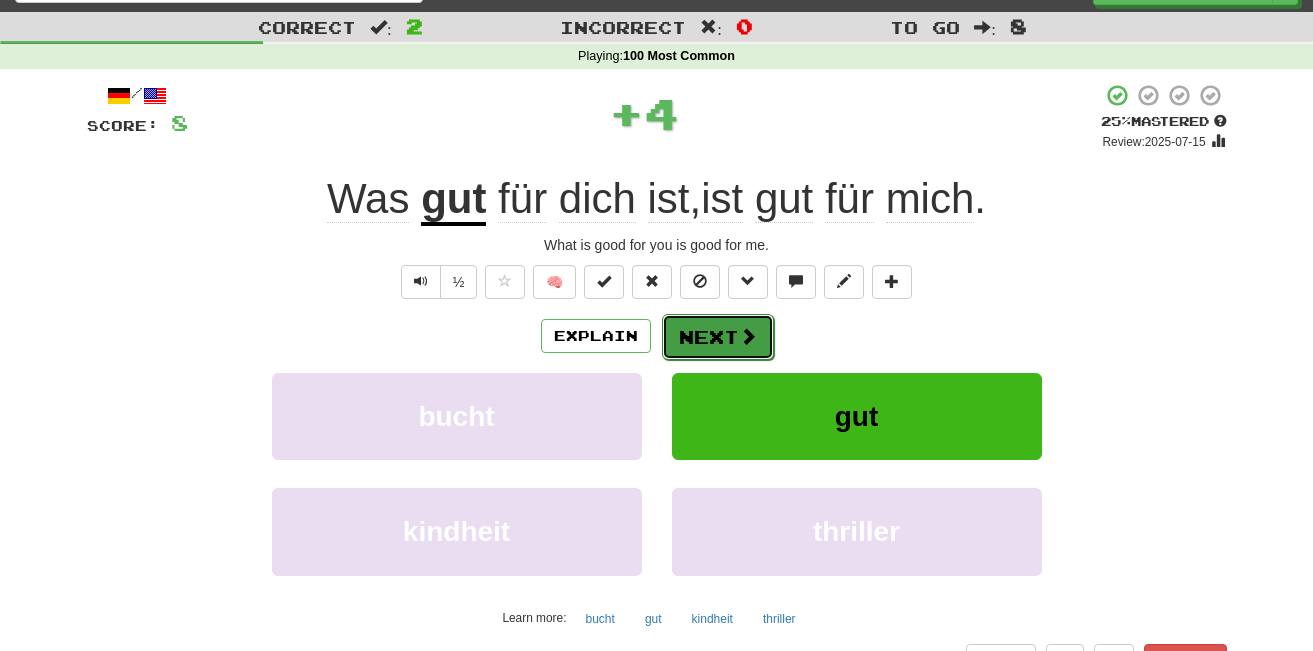 click on "Next" at bounding box center (718, 337) 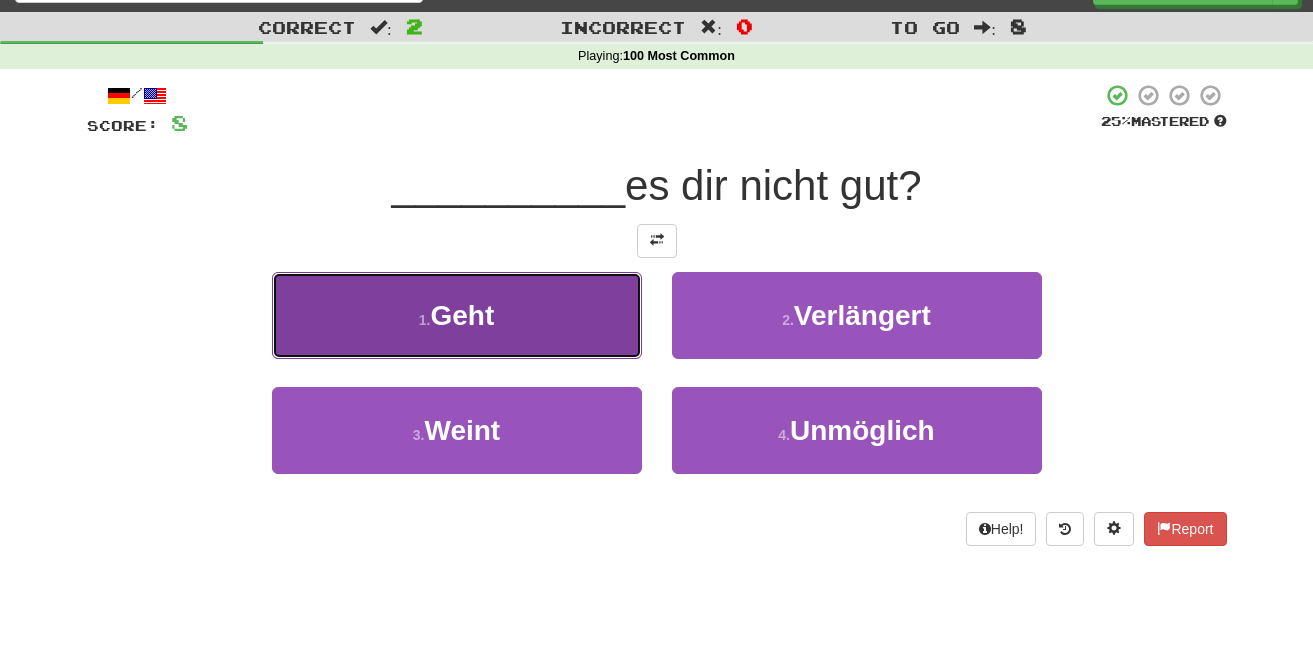 click on "1 .  Geht" at bounding box center (457, 315) 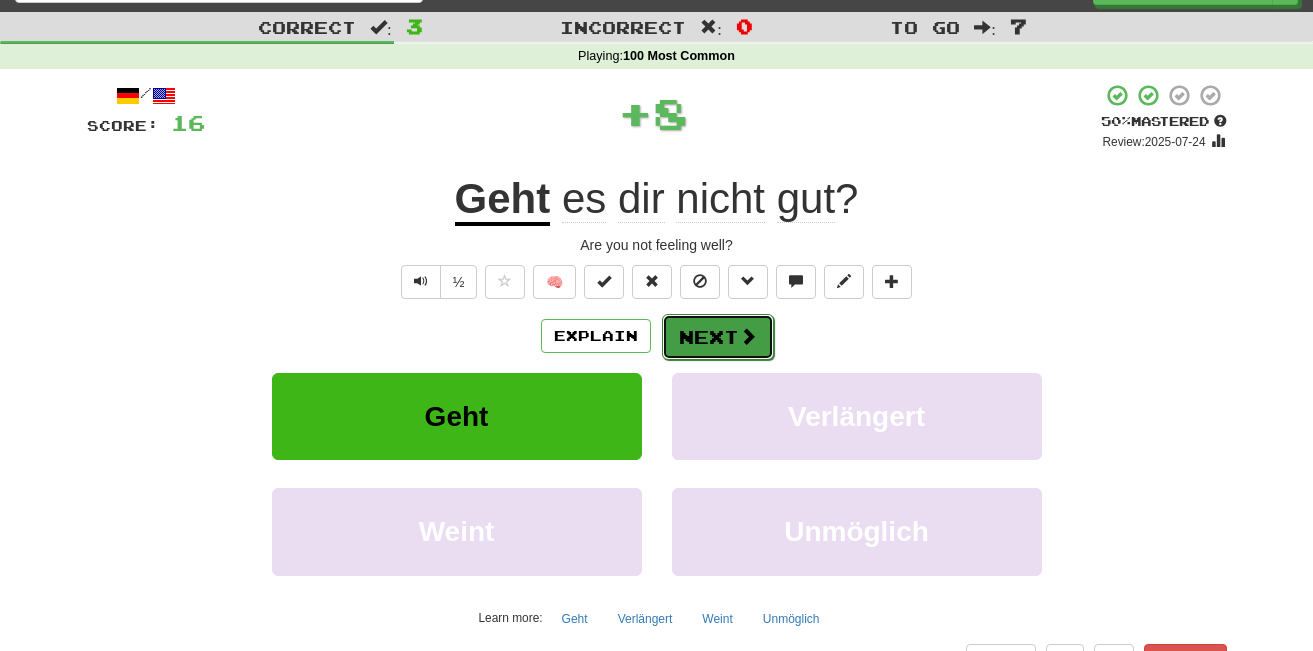 click on "Next" at bounding box center (718, 337) 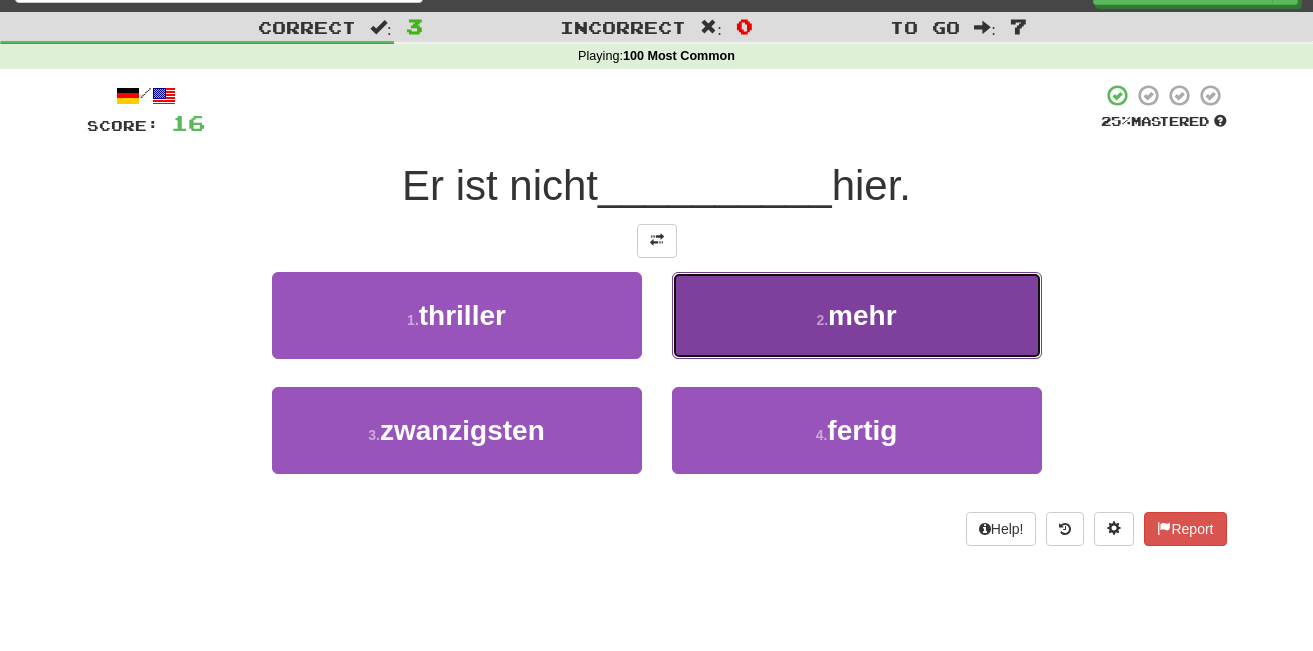 click on "mehr" at bounding box center (862, 315) 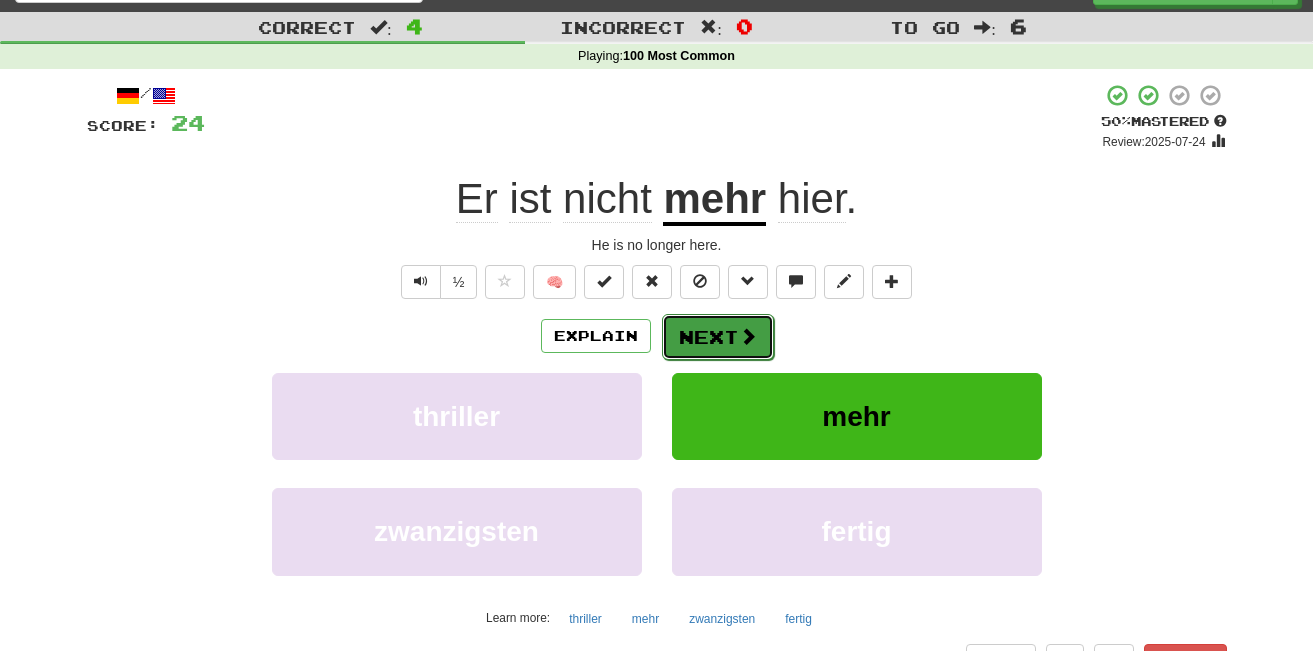 click on "Next" at bounding box center [718, 337] 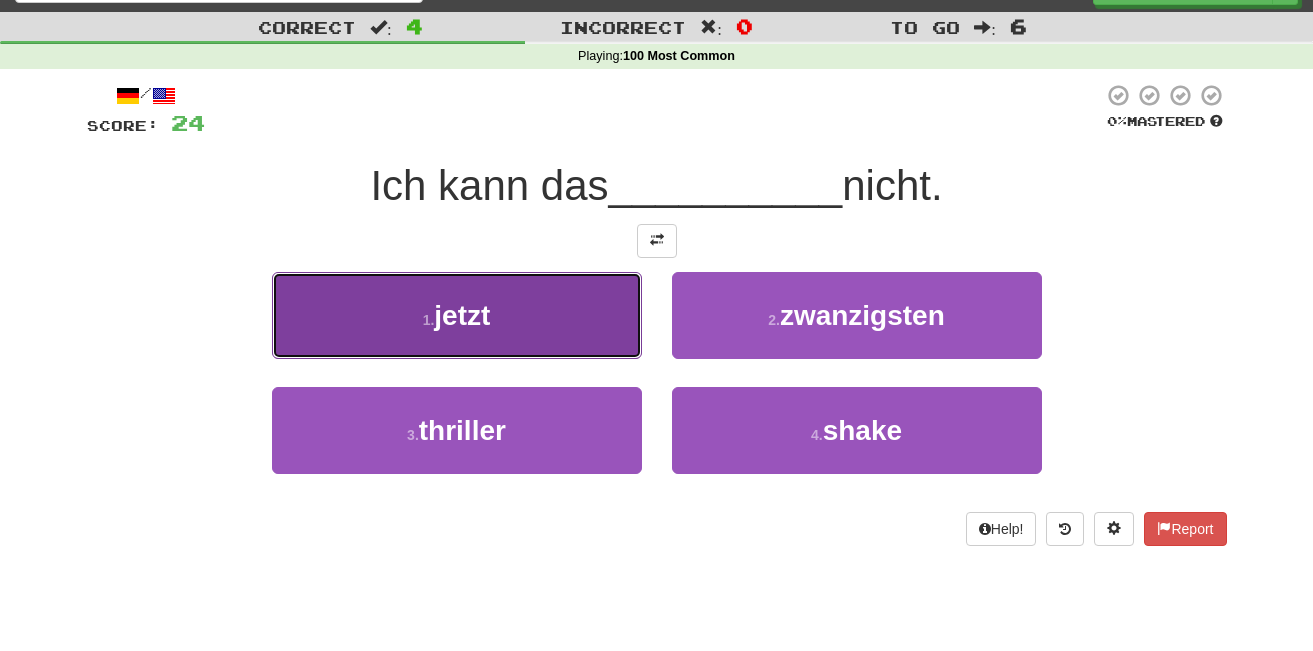 click on "1 .  jetzt" at bounding box center [457, 315] 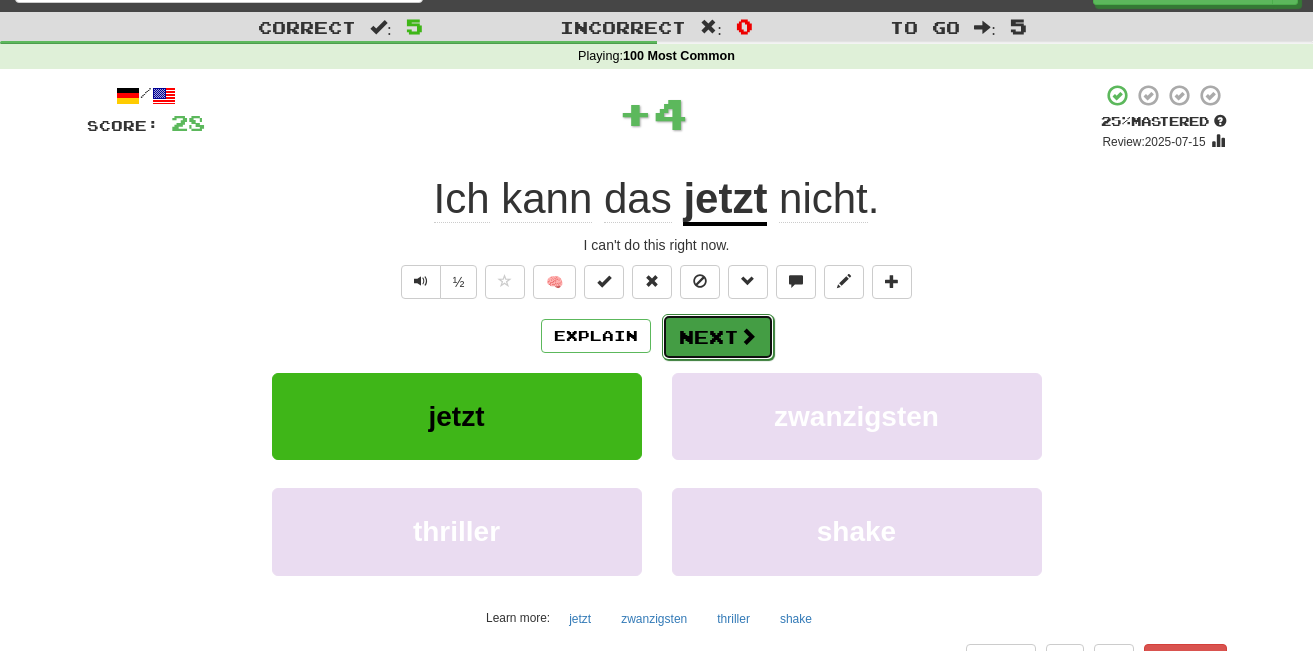 click on "Next" at bounding box center (718, 337) 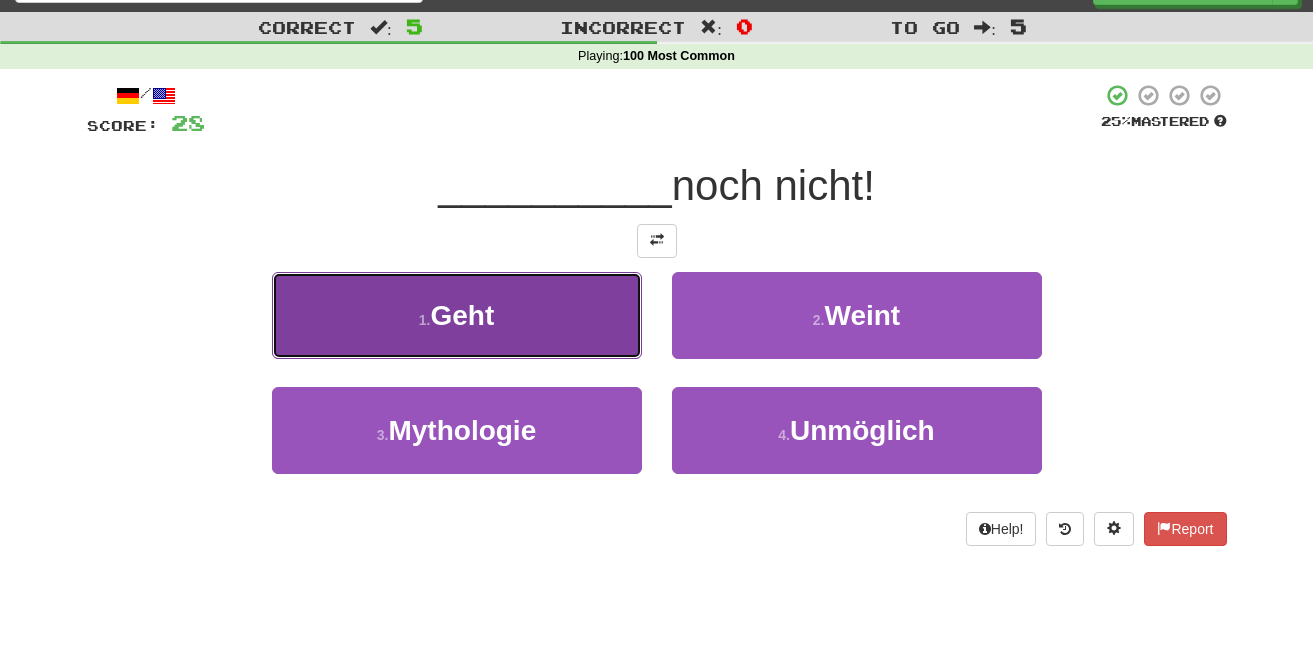 click on "1 .  Geht" at bounding box center [457, 315] 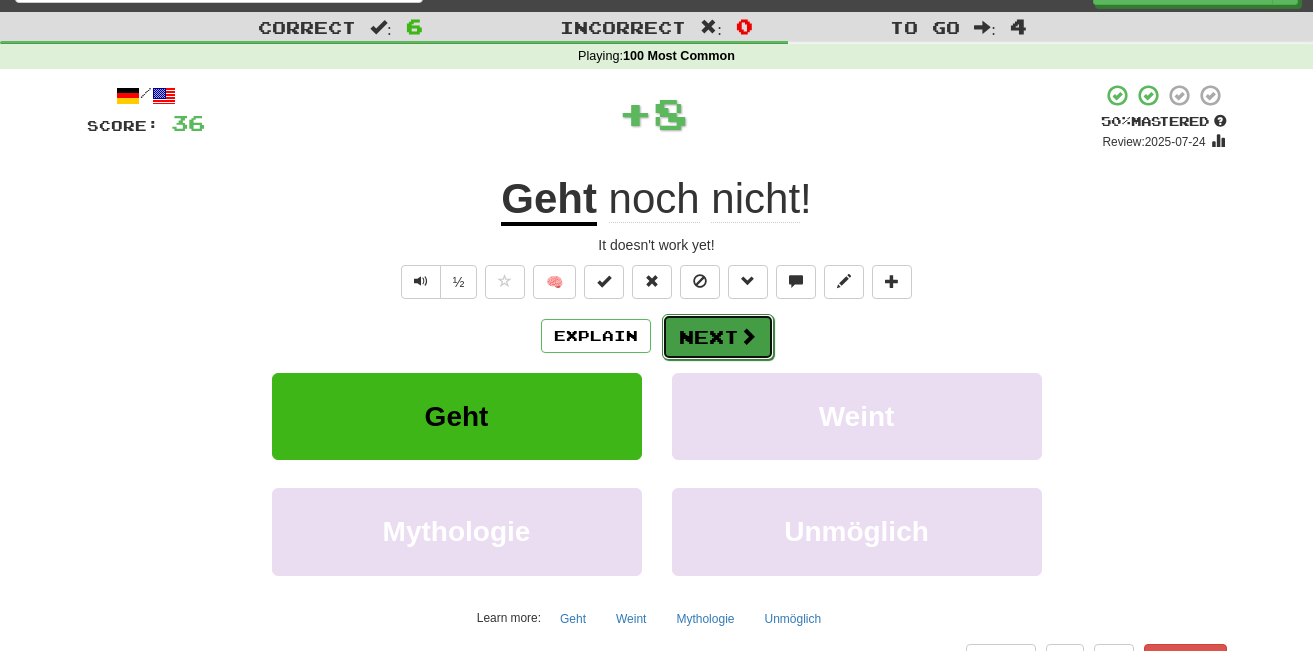 click on "Next" at bounding box center (718, 337) 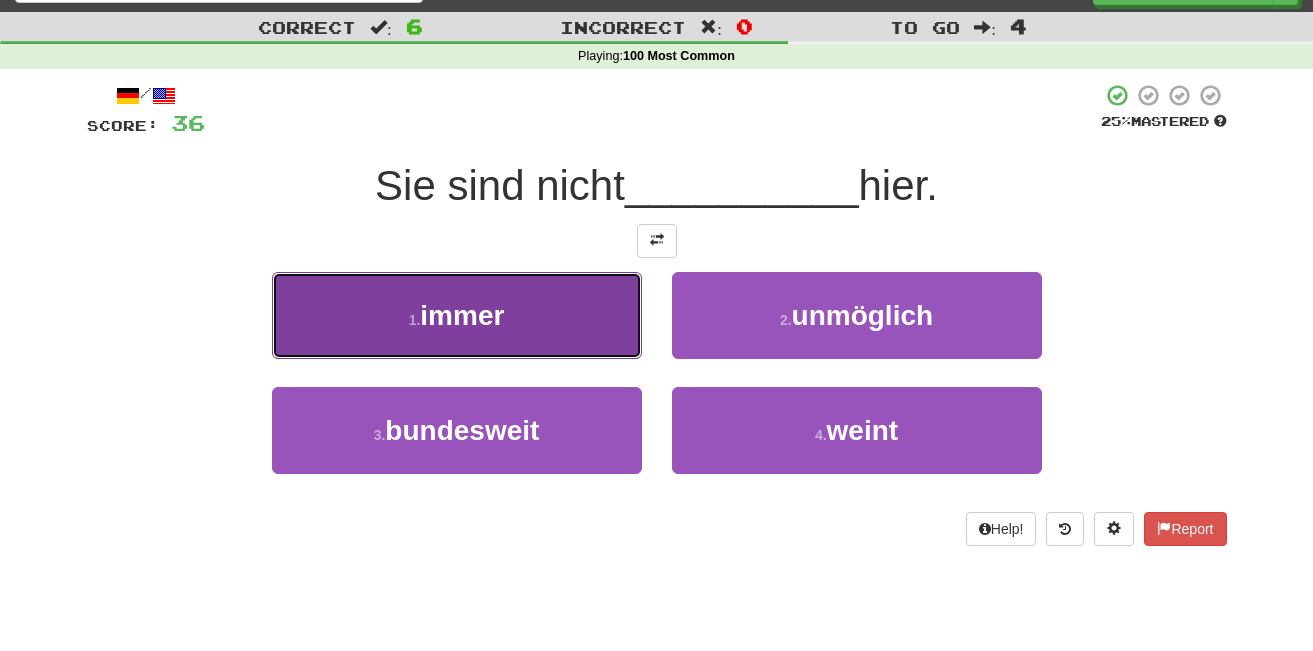 click on "1 .  immer" at bounding box center [457, 315] 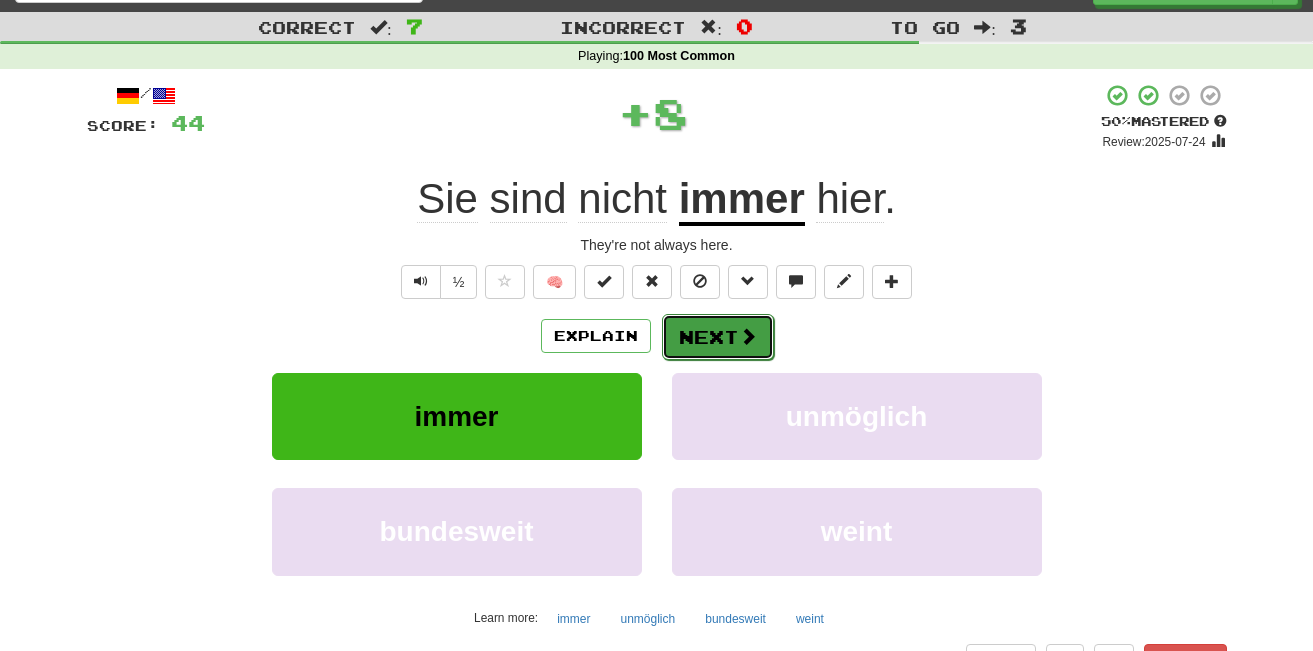 click on "Next" at bounding box center (718, 337) 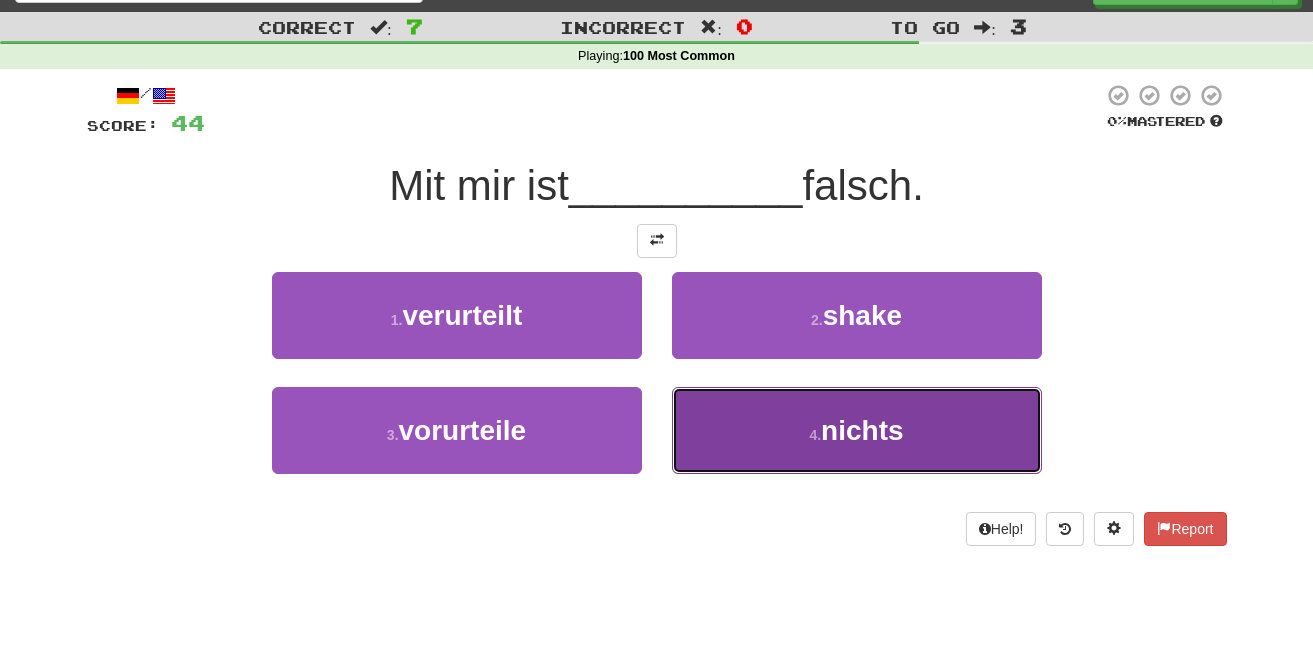 click on "nichts" at bounding box center [862, 430] 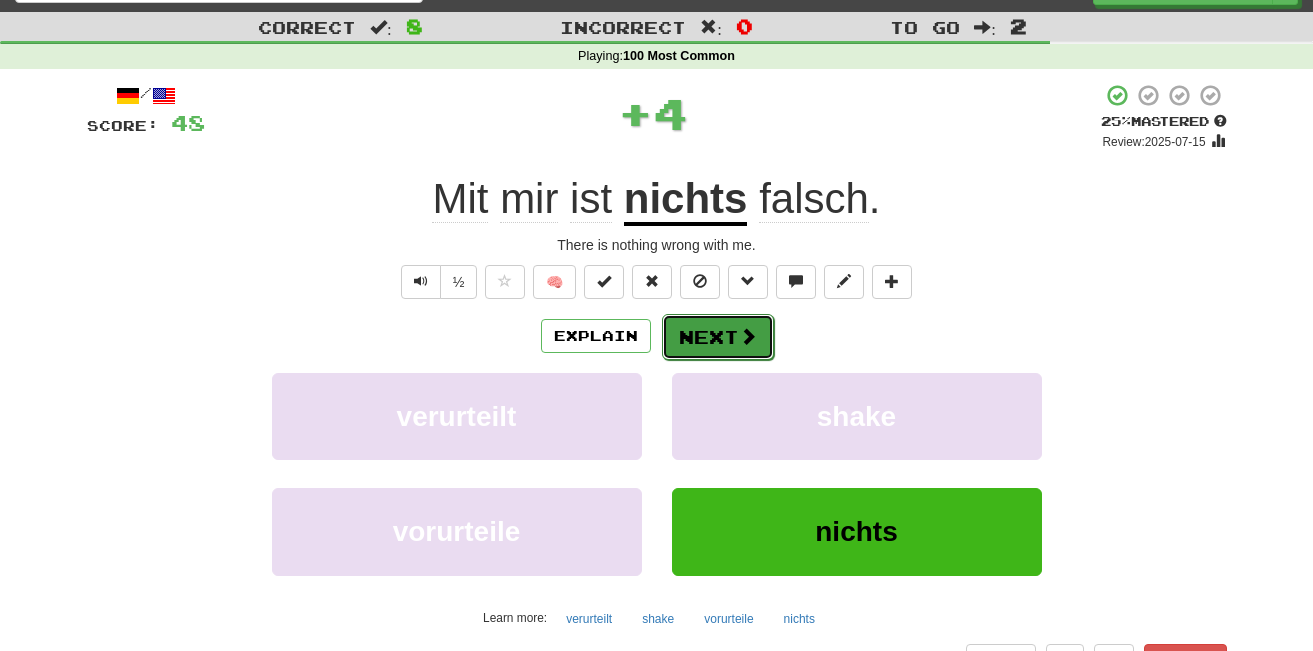 click on "Next" at bounding box center (718, 337) 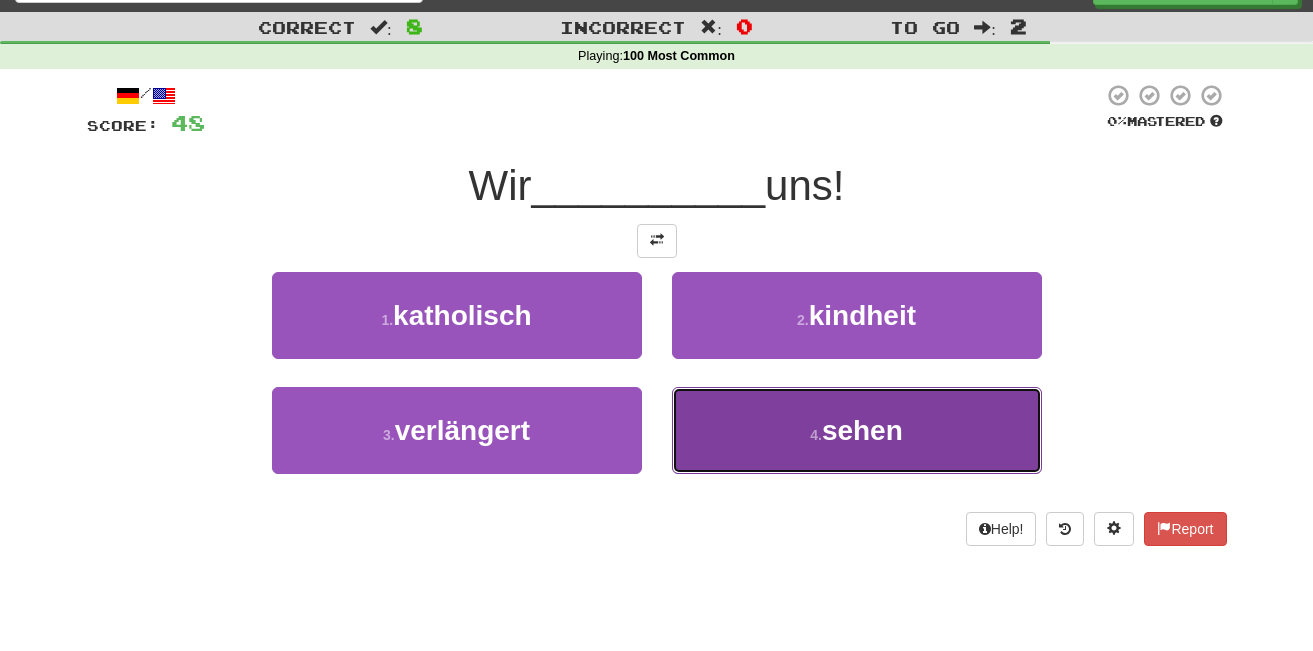 click on "sehen" at bounding box center (862, 430) 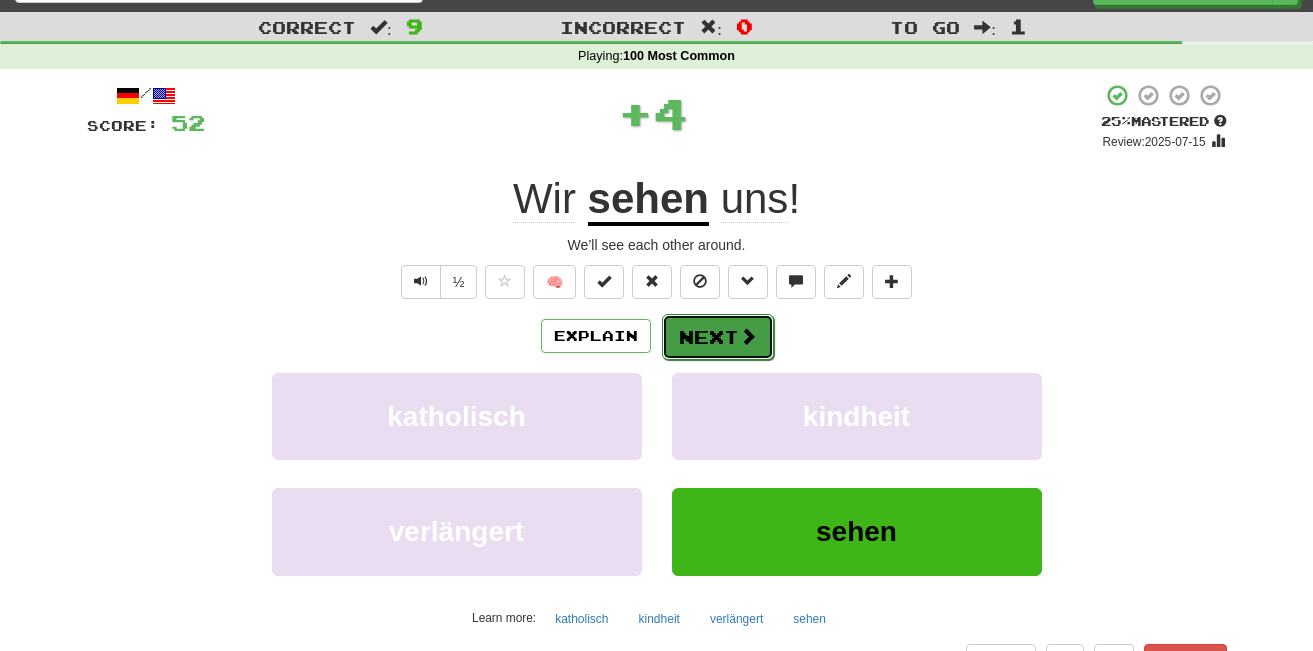 click on "Next" at bounding box center [718, 337] 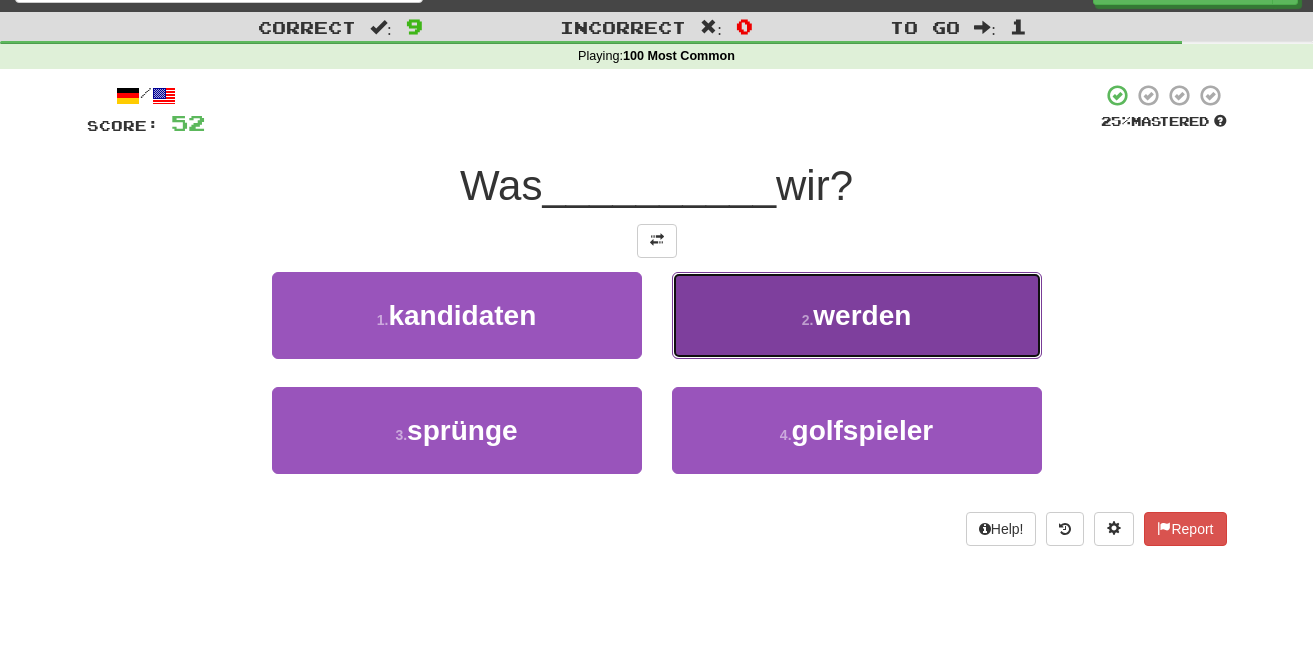 click on "2 .  werden" at bounding box center [857, 315] 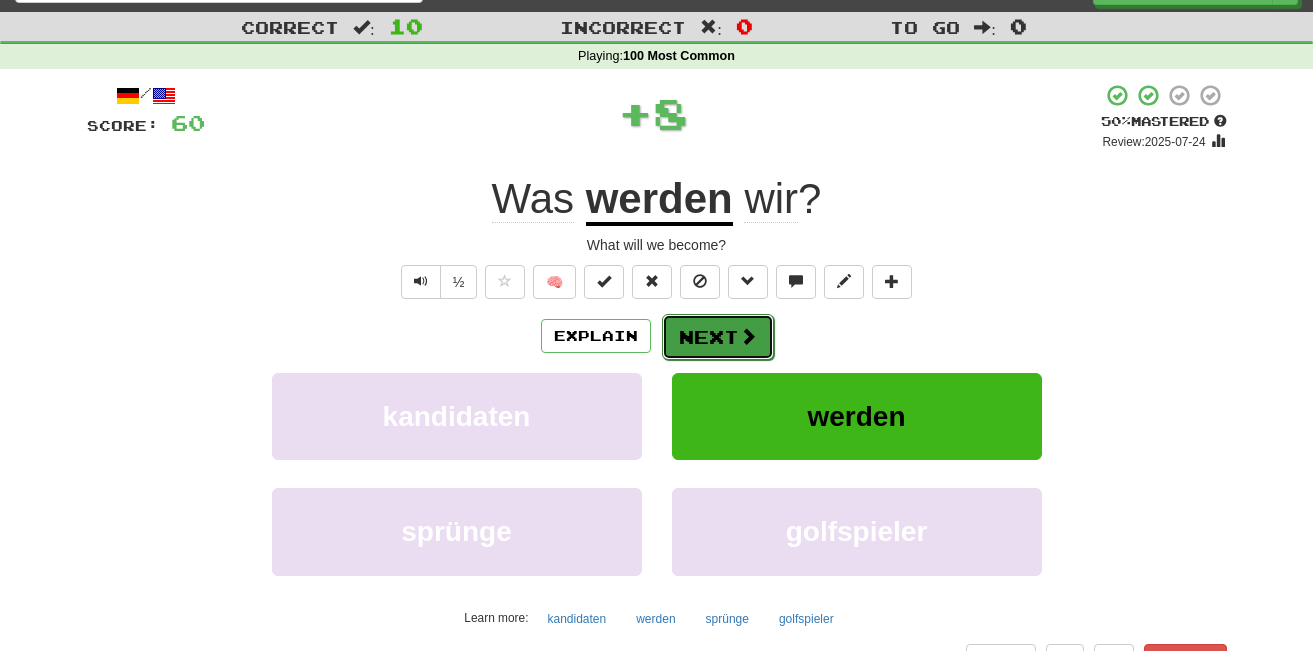 click on "Next" at bounding box center (718, 337) 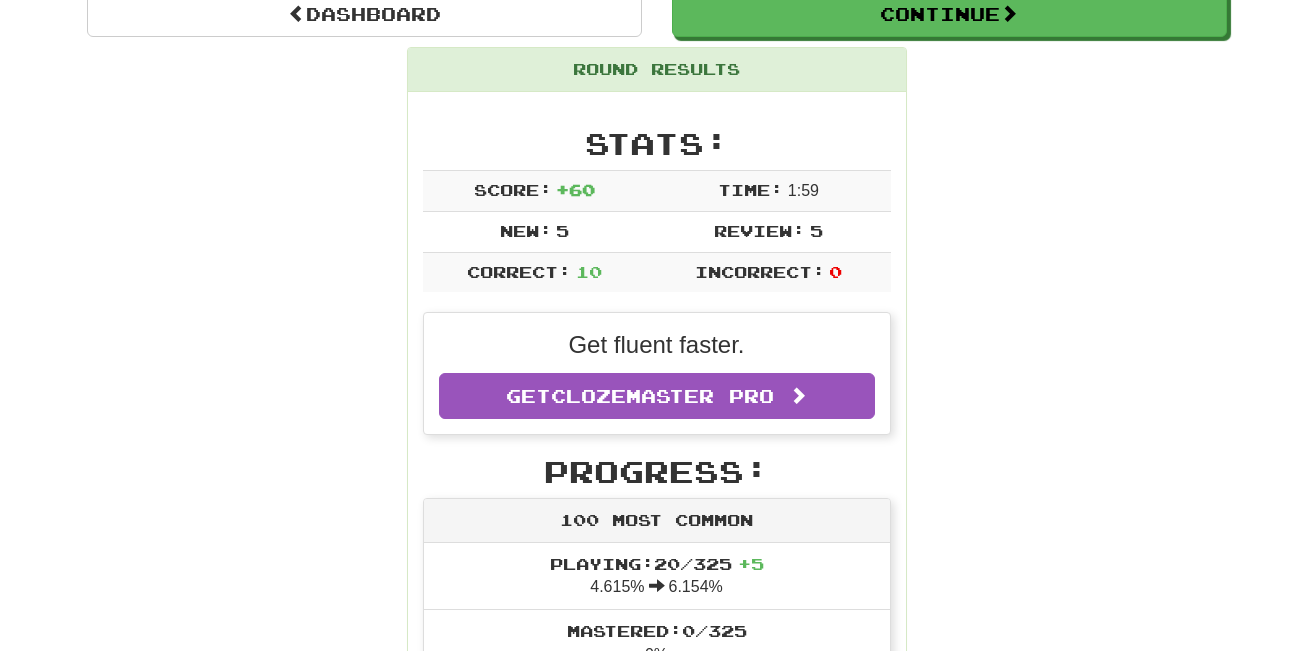 scroll, scrollTop: 0, scrollLeft: 0, axis: both 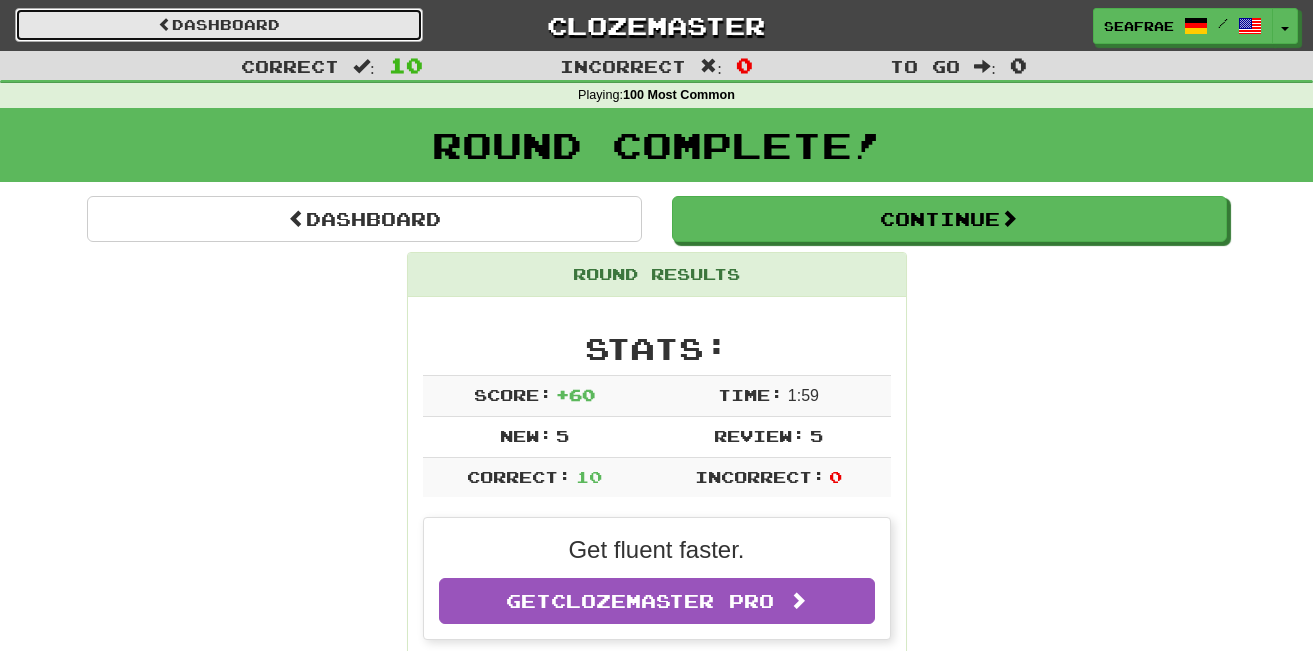 click on "Dashboard" at bounding box center (219, 25) 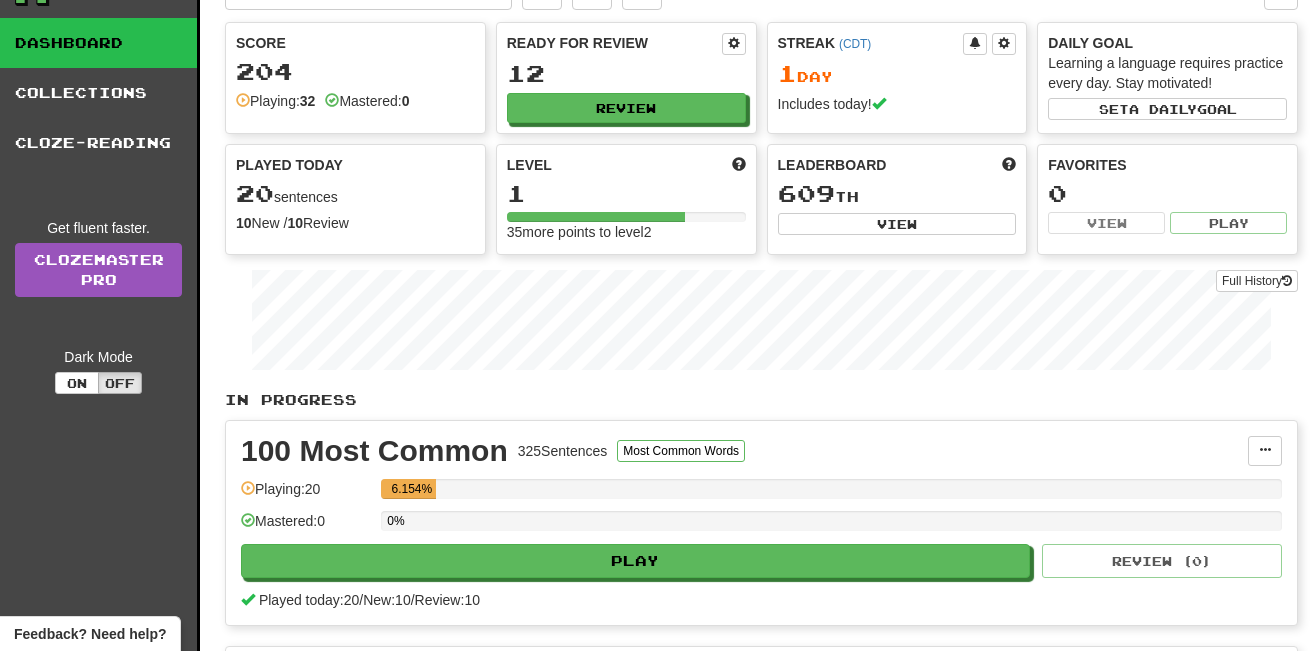 scroll, scrollTop: 0, scrollLeft: 0, axis: both 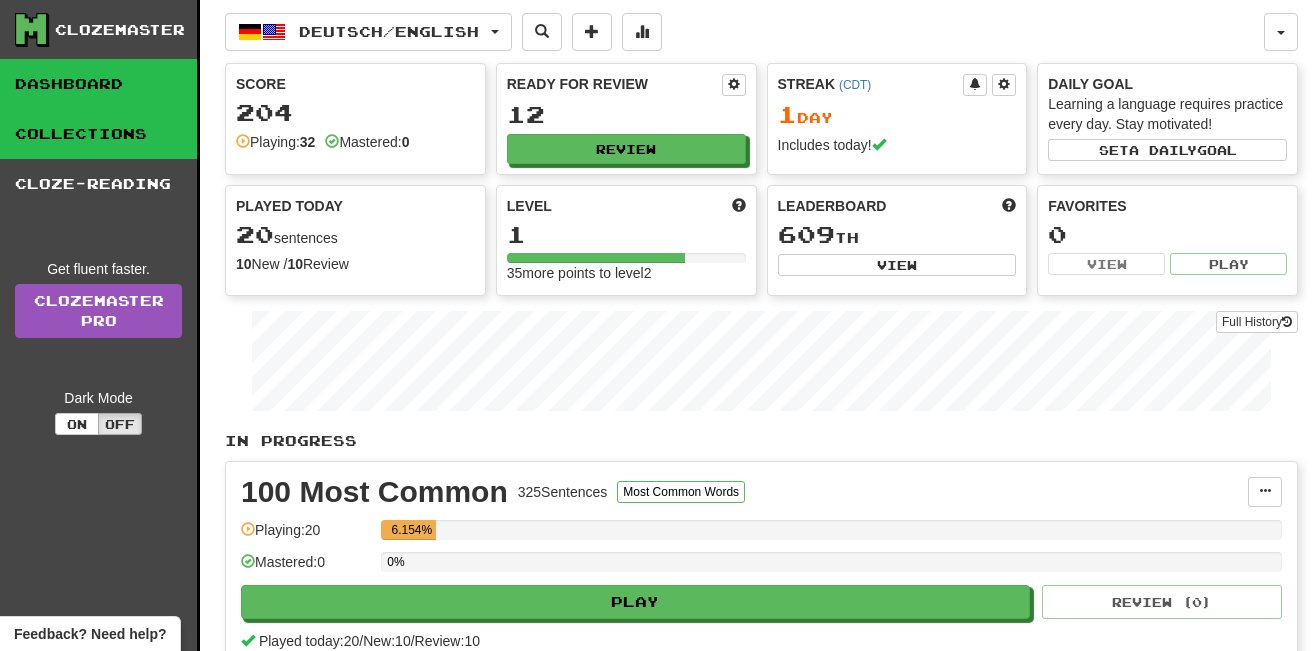 click on "Collections" at bounding box center [98, 134] 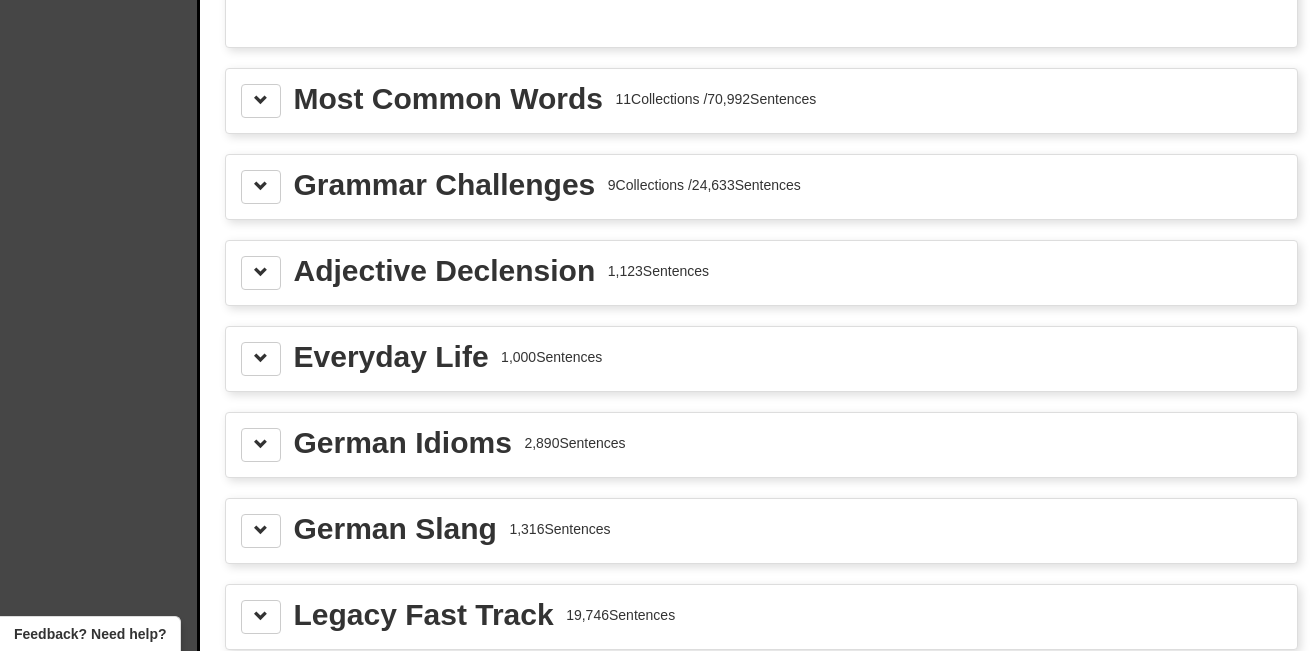 scroll, scrollTop: 2183, scrollLeft: 0, axis: vertical 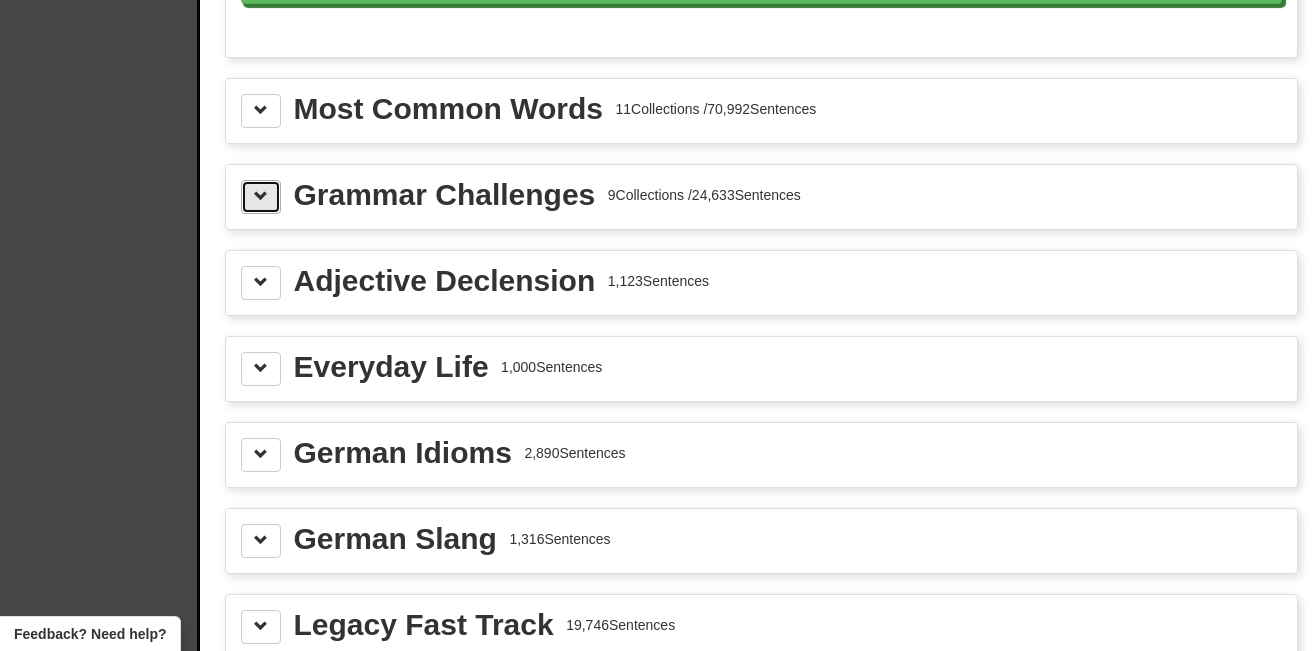 click at bounding box center (261, 196) 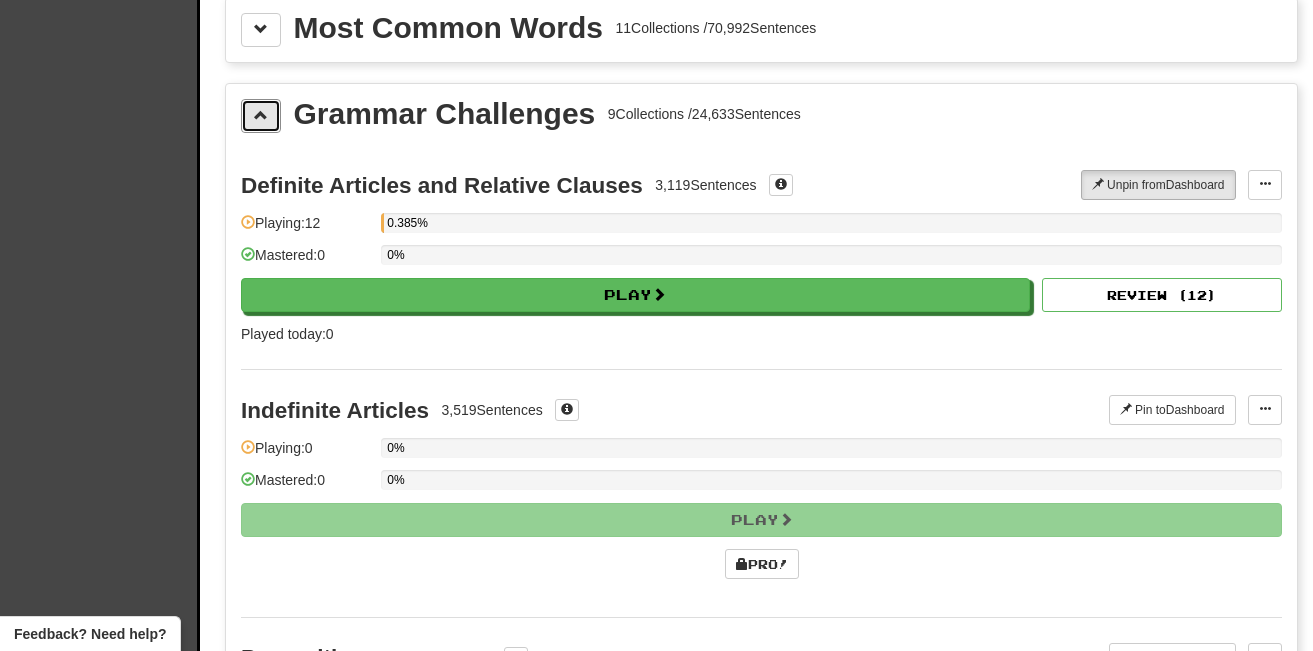 scroll, scrollTop: 2267, scrollLeft: 0, axis: vertical 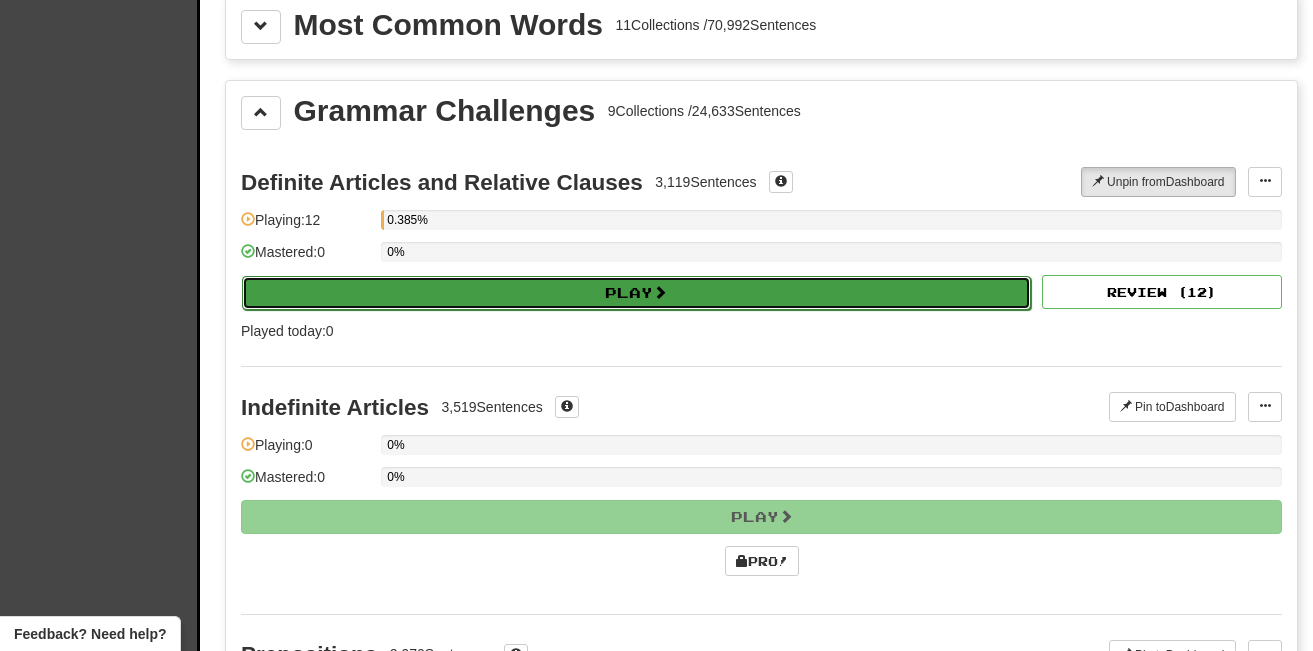 click on "Play" at bounding box center [636, 293] 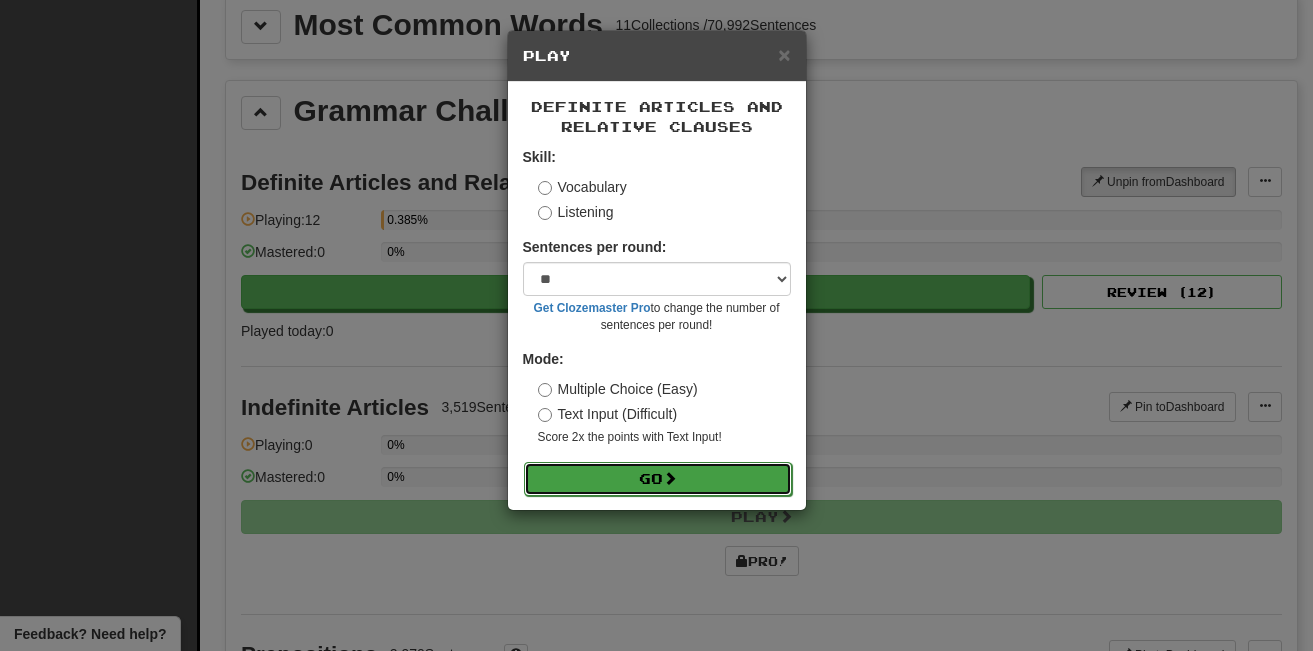 click on "Go" at bounding box center [658, 479] 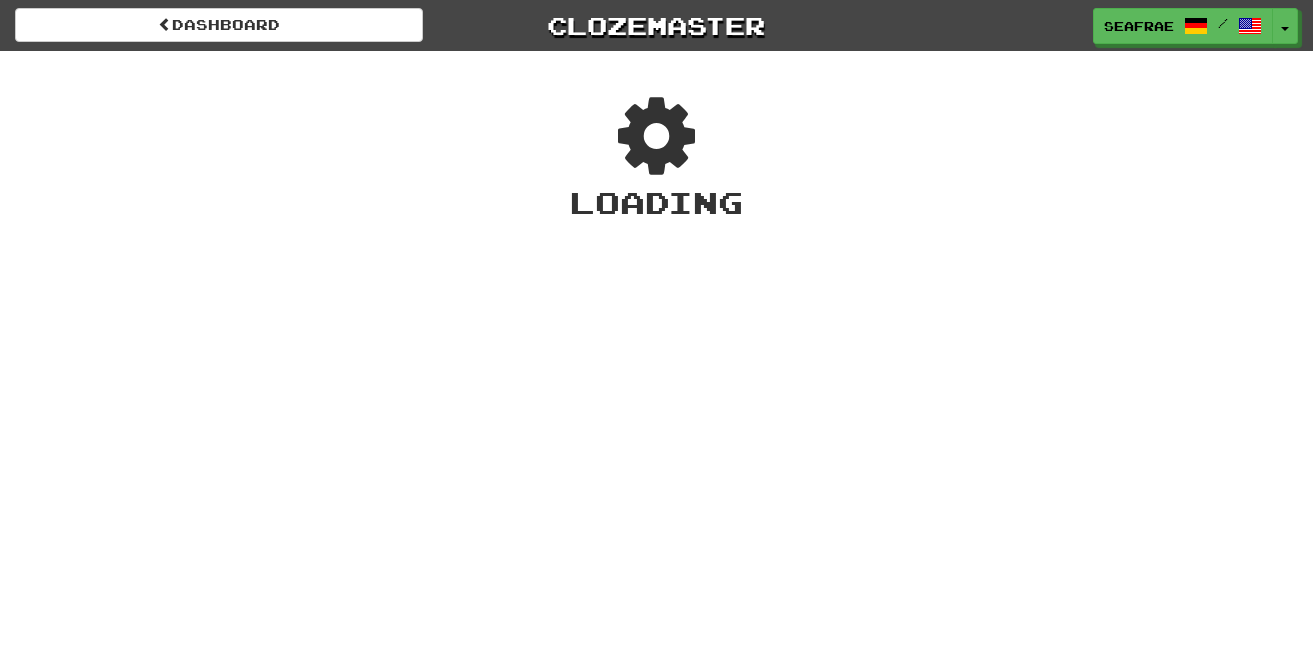 scroll, scrollTop: 0, scrollLeft: 0, axis: both 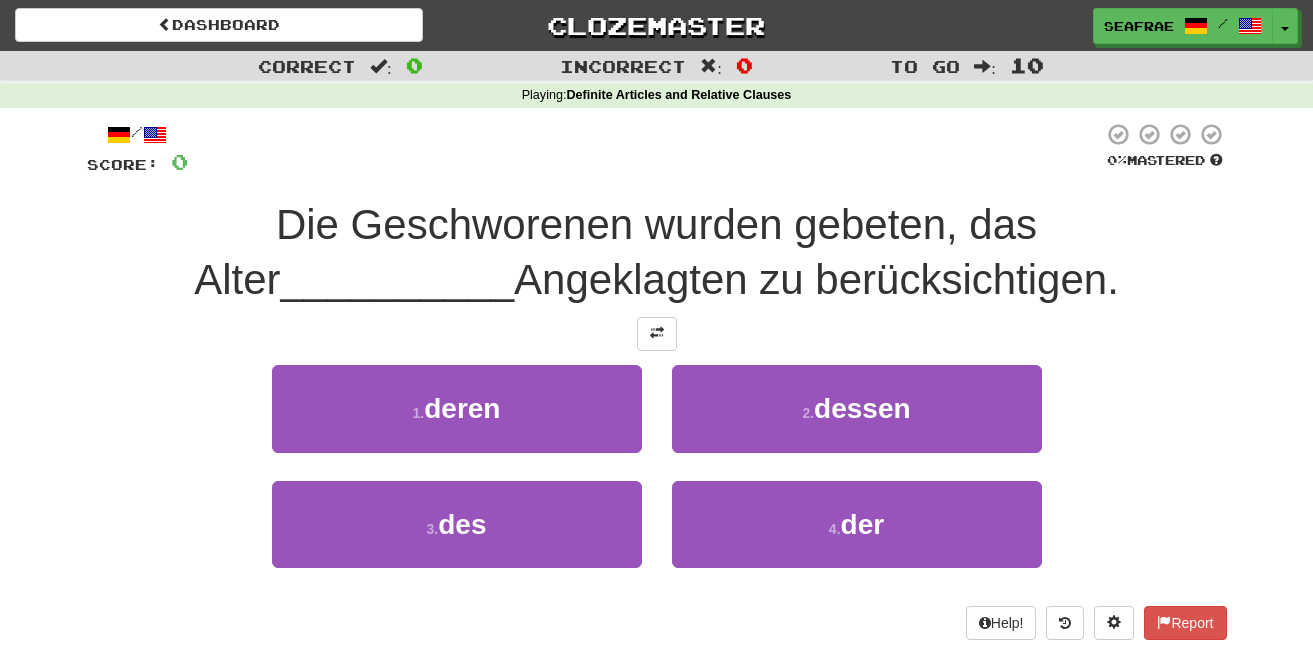 click on "Angeklagten zu berücksichtigen." at bounding box center [816, 279] 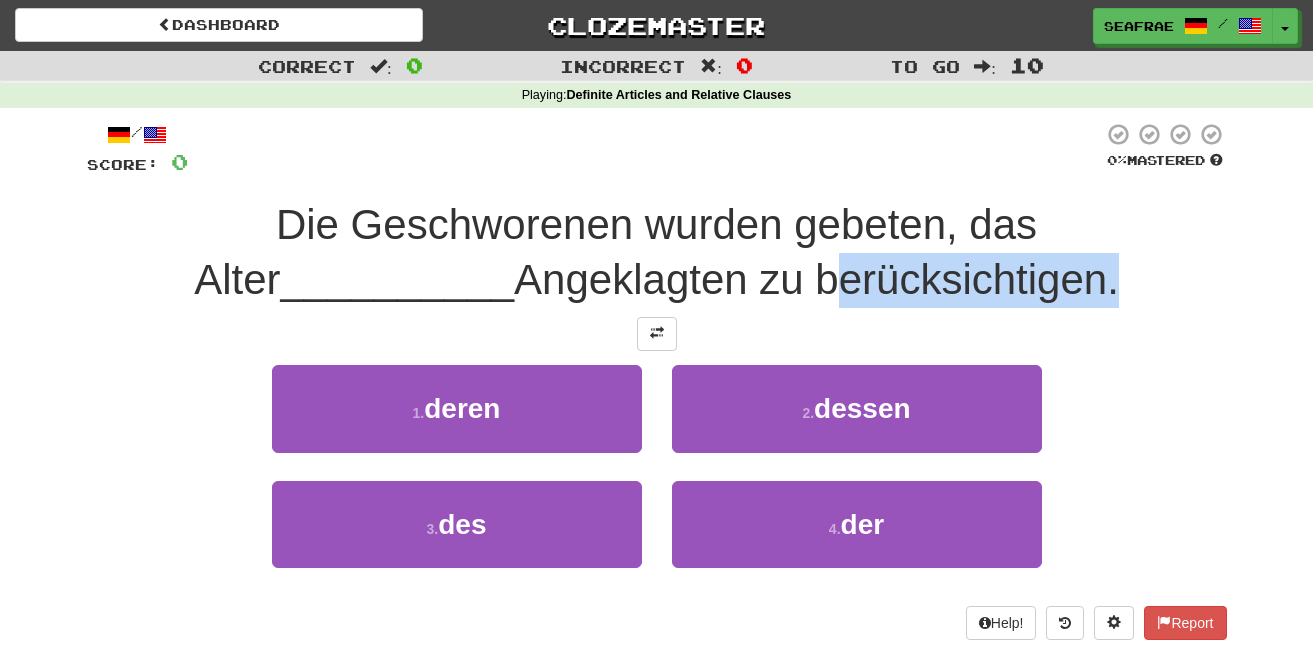 click on "Angeklagten zu berücksichtigen." at bounding box center [816, 279] 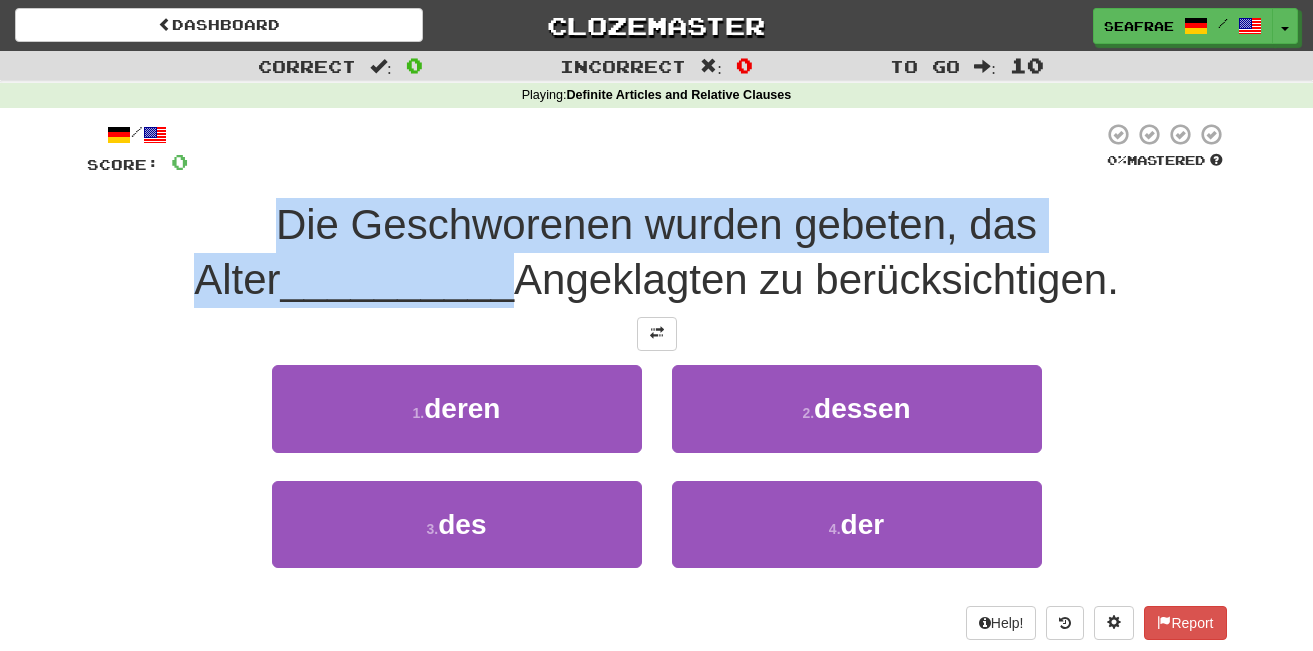 click on "Angeklagten zu berücksichtigen." at bounding box center [816, 279] 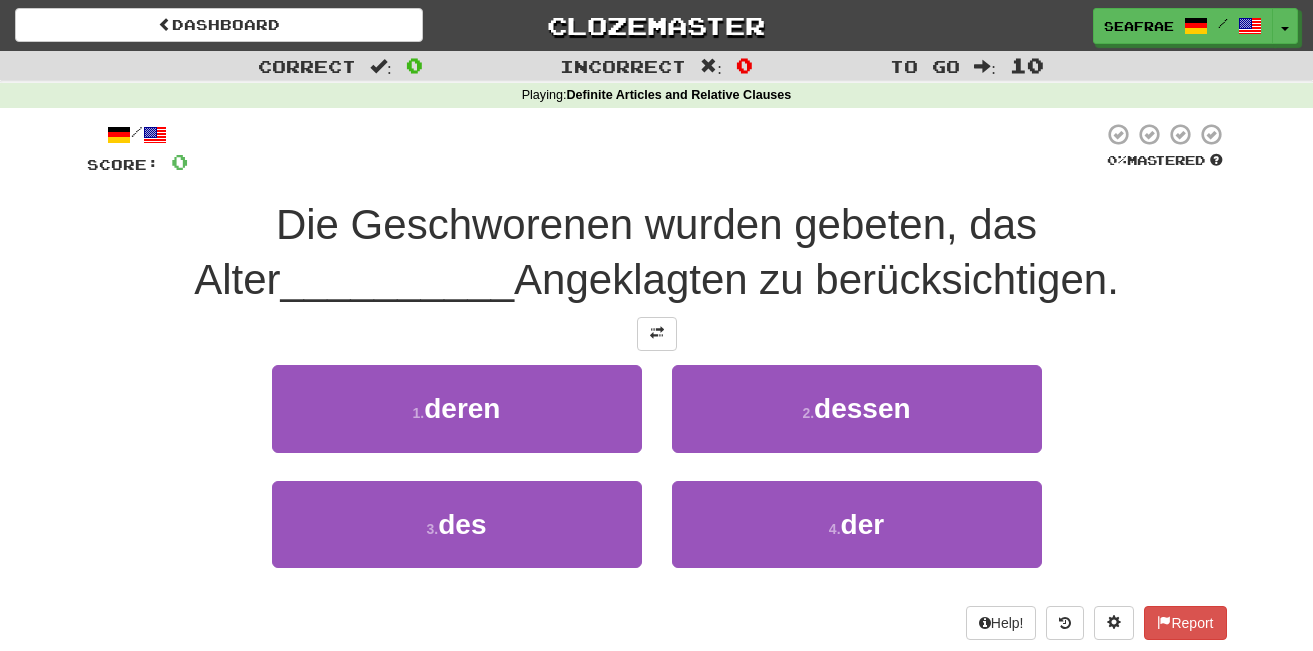 click on "3 .  des 4 .  der" at bounding box center [657, 538] 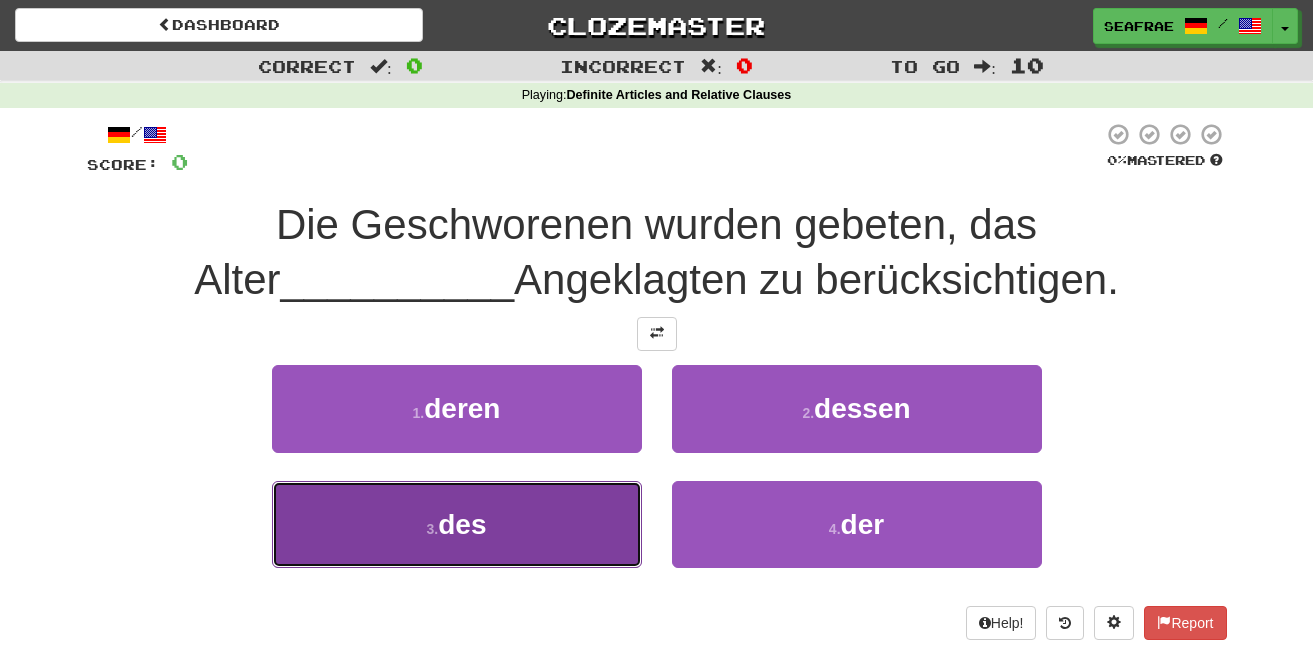 click on "3 .  des" at bounding box center [457, 524] 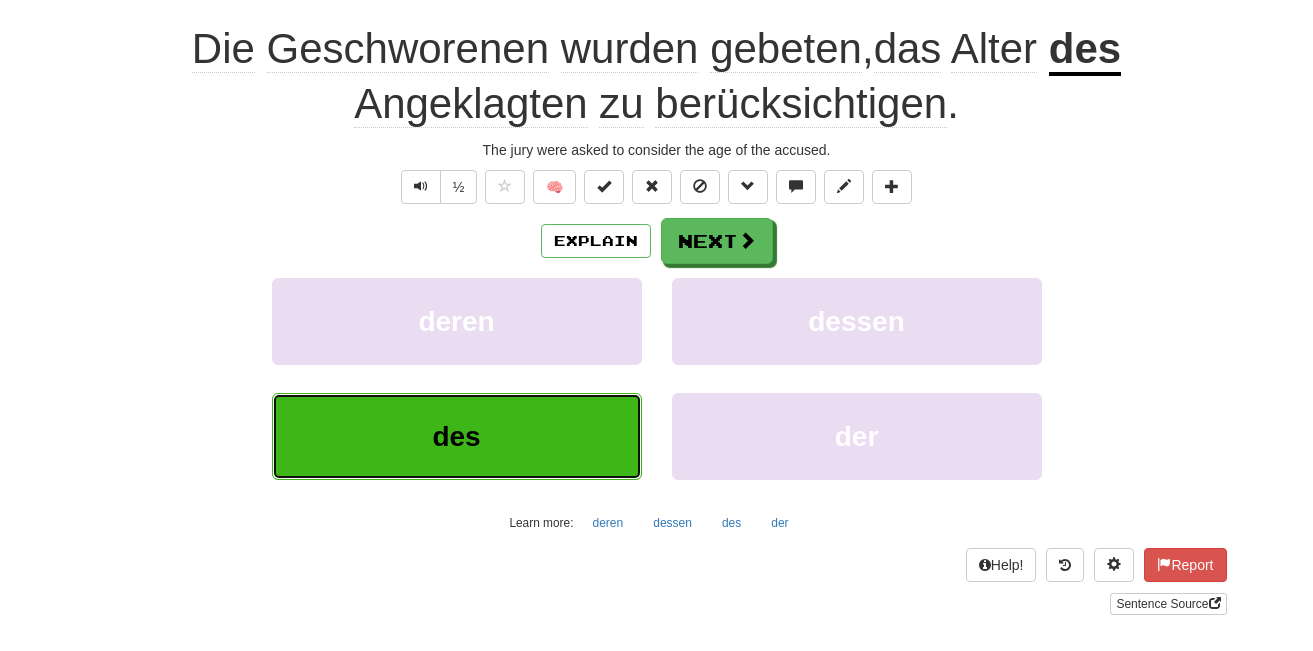 scroll, scrollTop: 191, scrollLeft: 0, axis: vertical 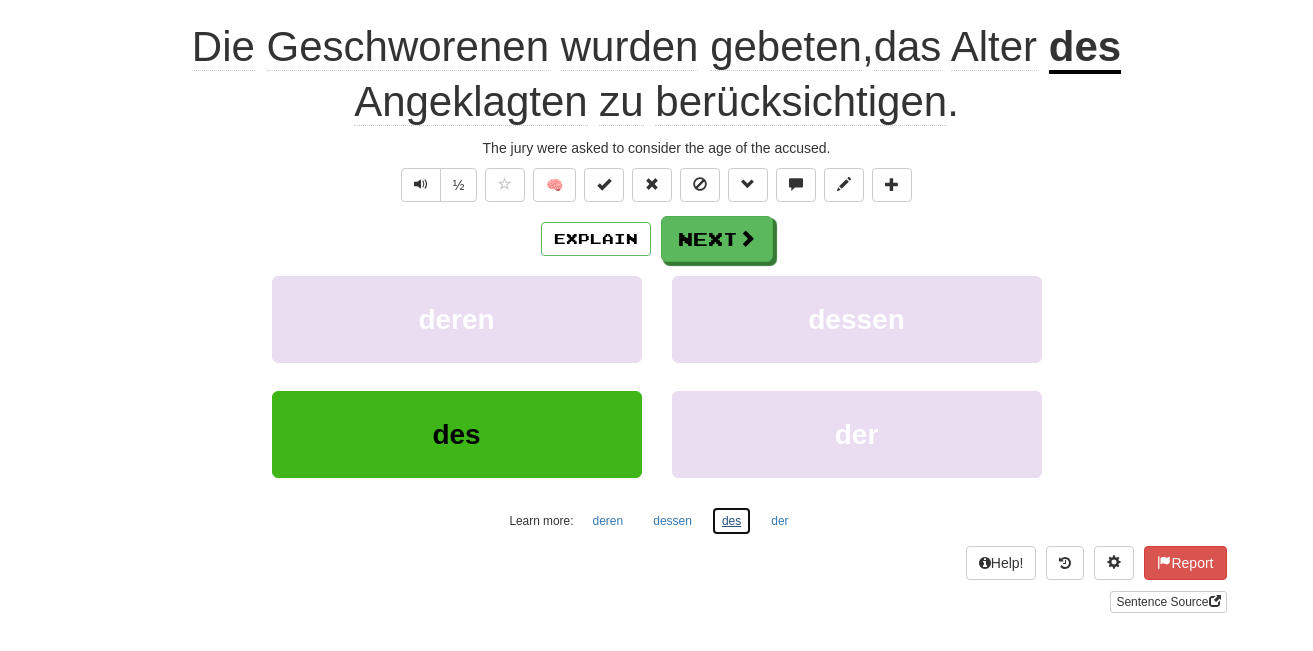 click on "des" at bounding box center [731, 521] 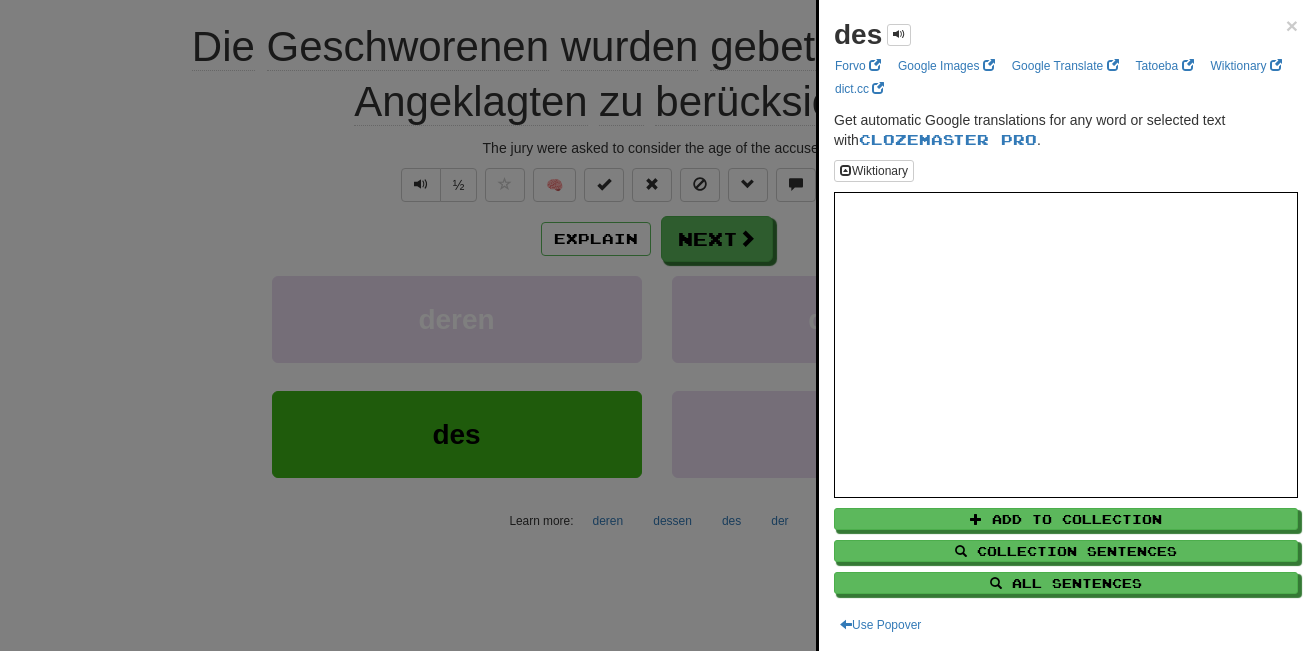 click at bounding box center (656, 325) 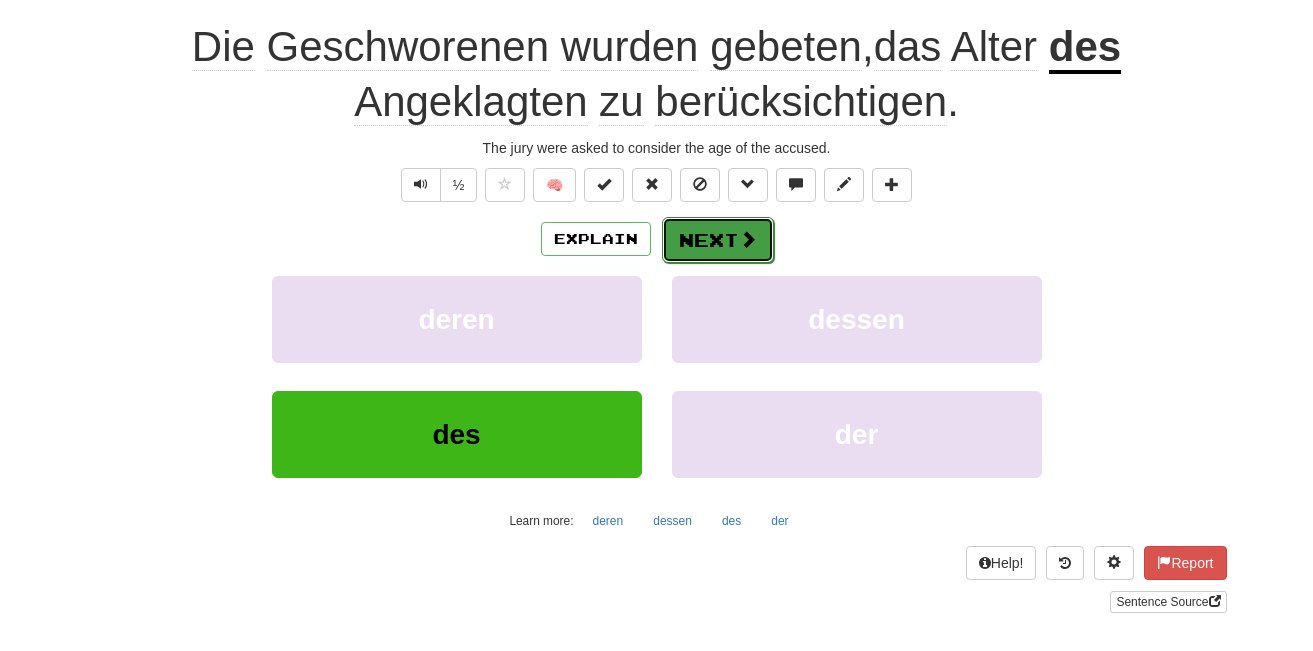 click on "Next" at bounding box center (718, 240) 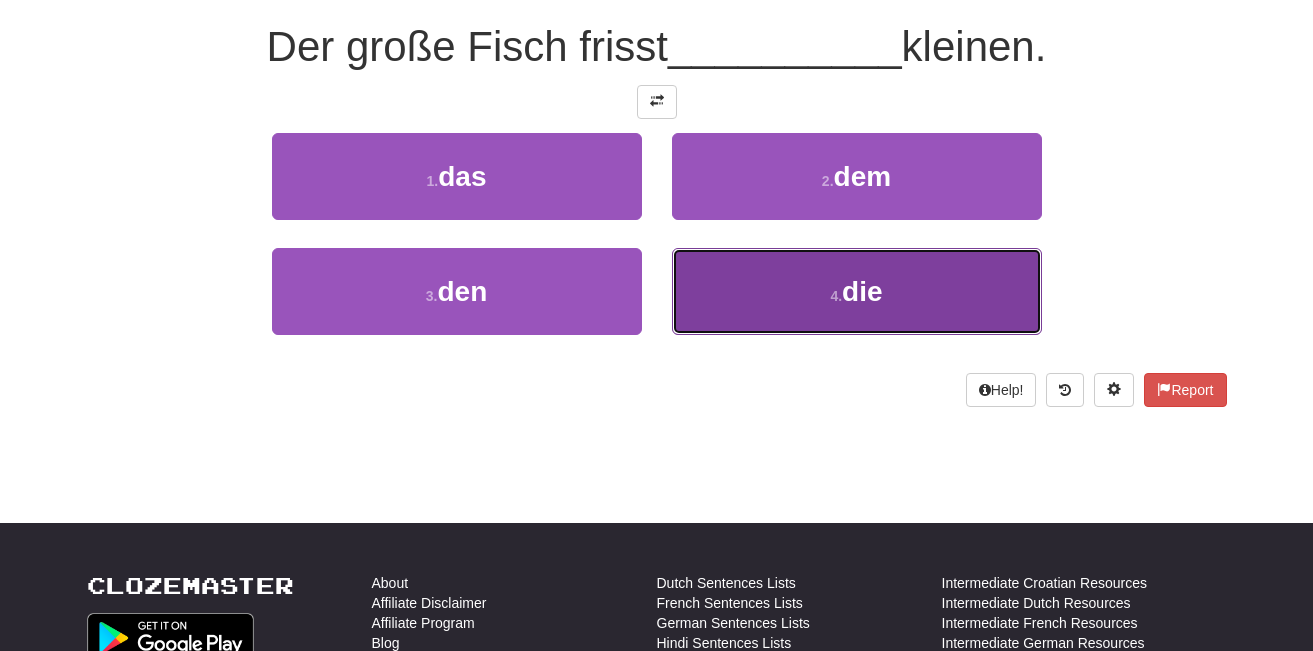 click on "4 .  die" at bounding box center [857, 291] 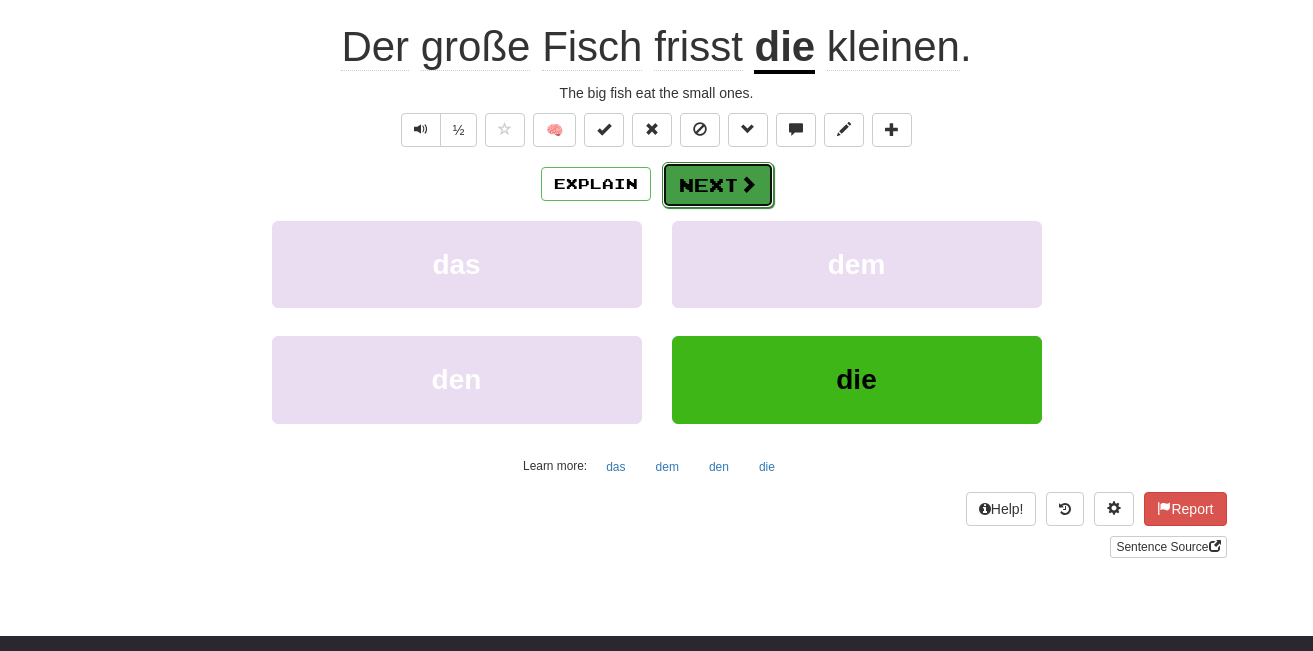 click on "Next" at bounding box center (718, 185) 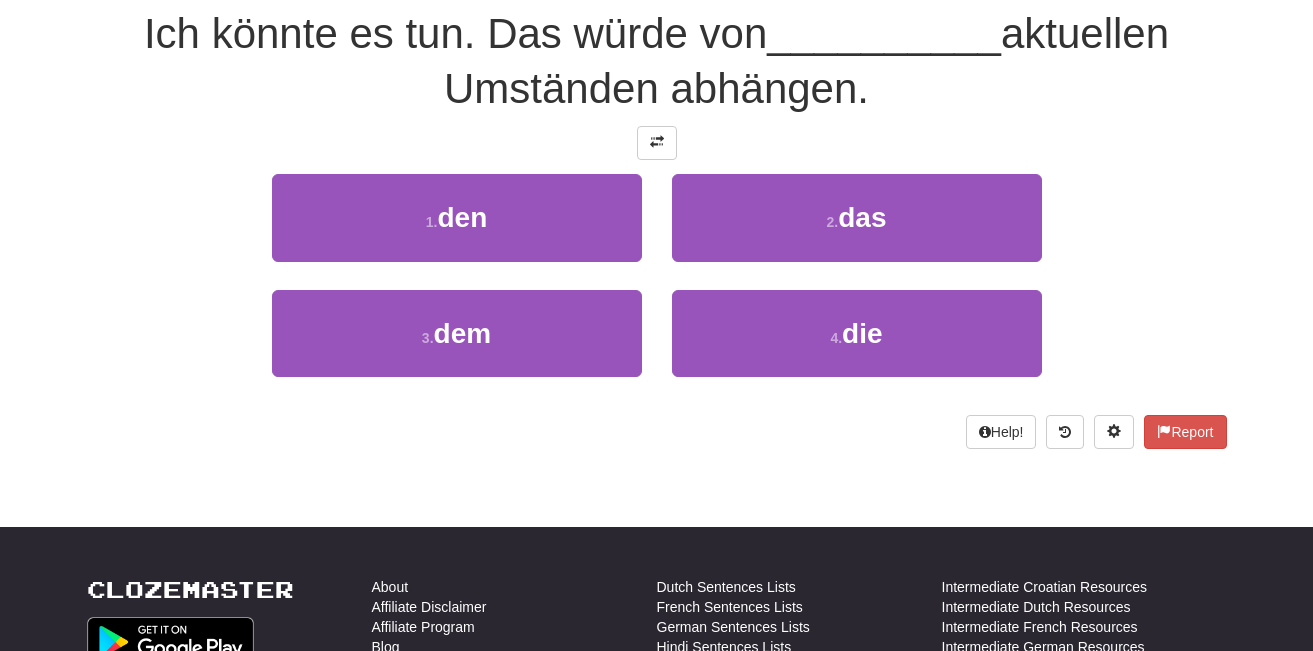 scroll, scrollTop: 178, scrollLeft: 0, axis: vertical 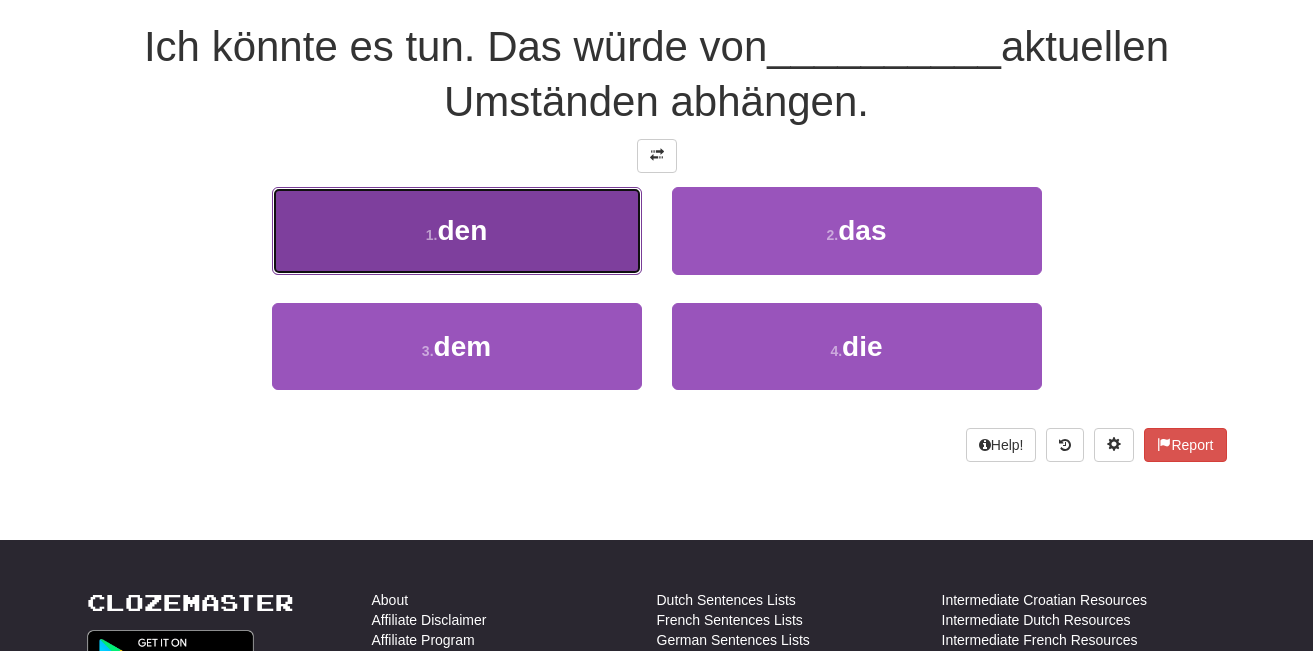 click on "1 ." at bounding box center (432, 235) 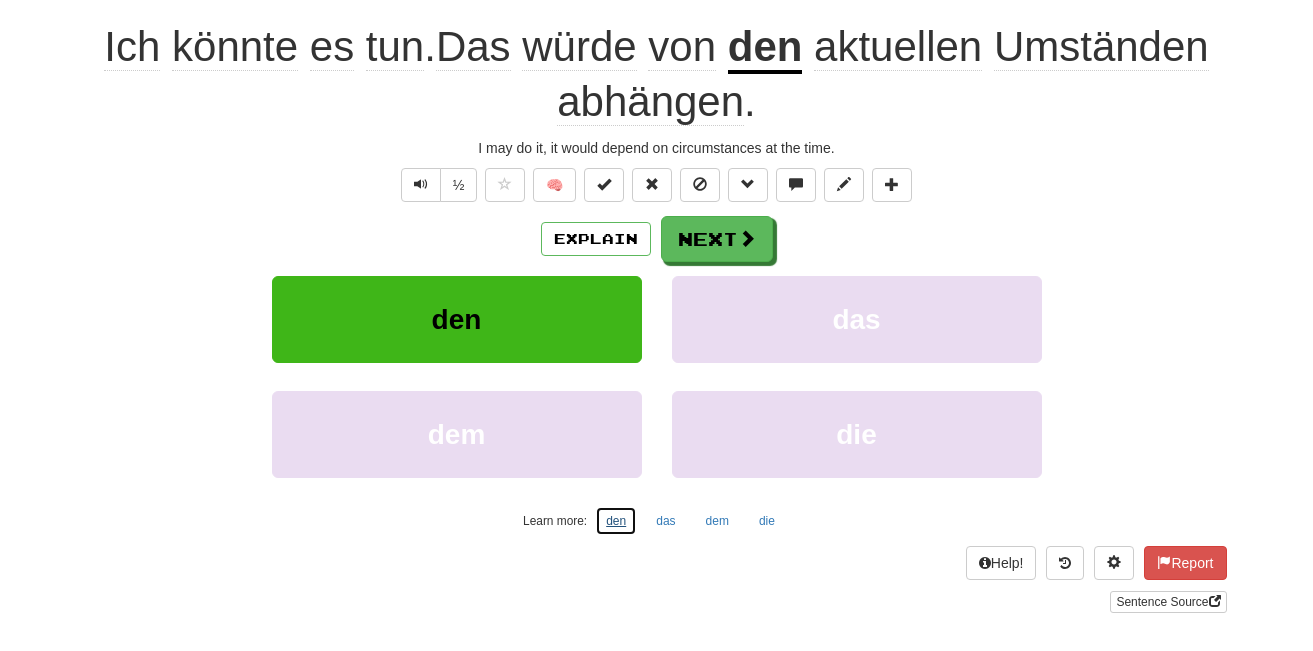 click on "den" at bounding box center (616, 521) 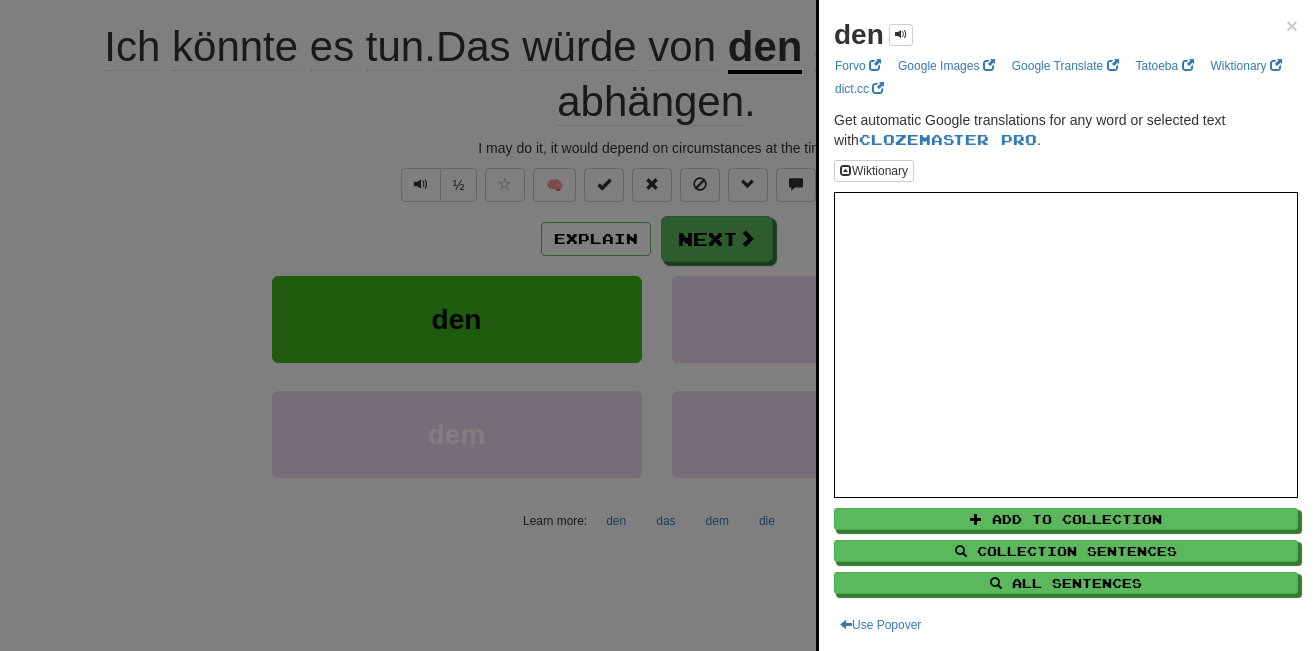 click at bounding box center [656, 325] 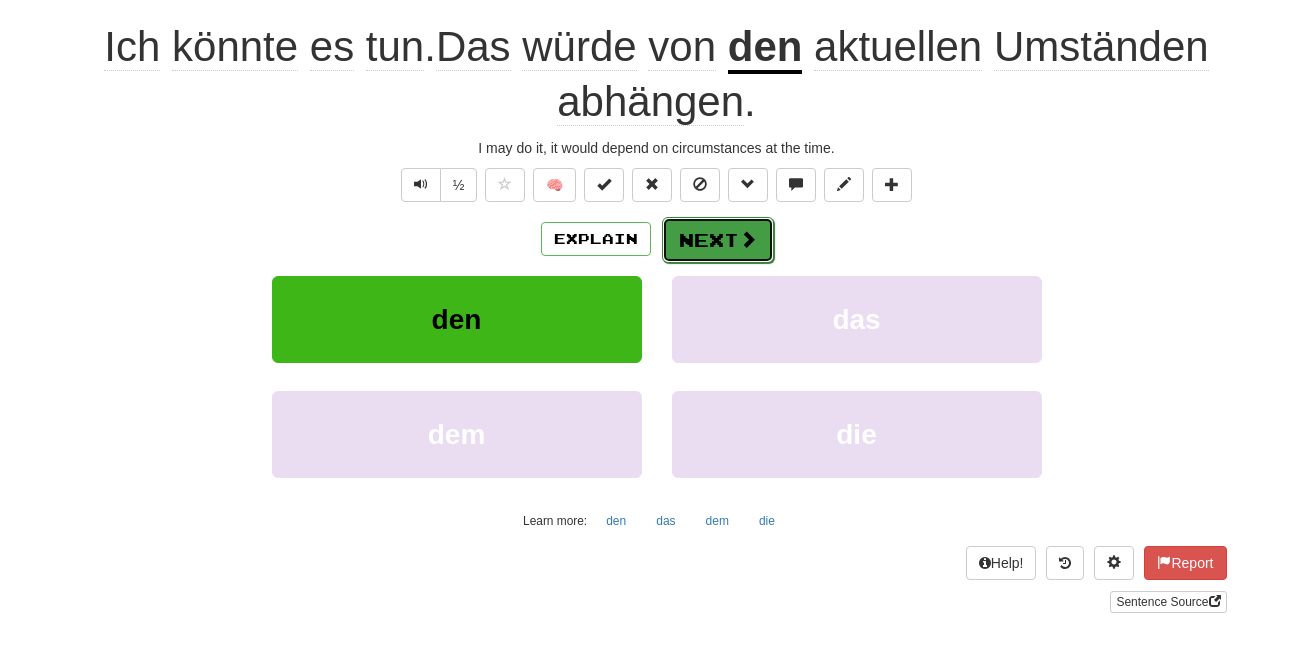 click on "Next" at bounding box center [718, 240] 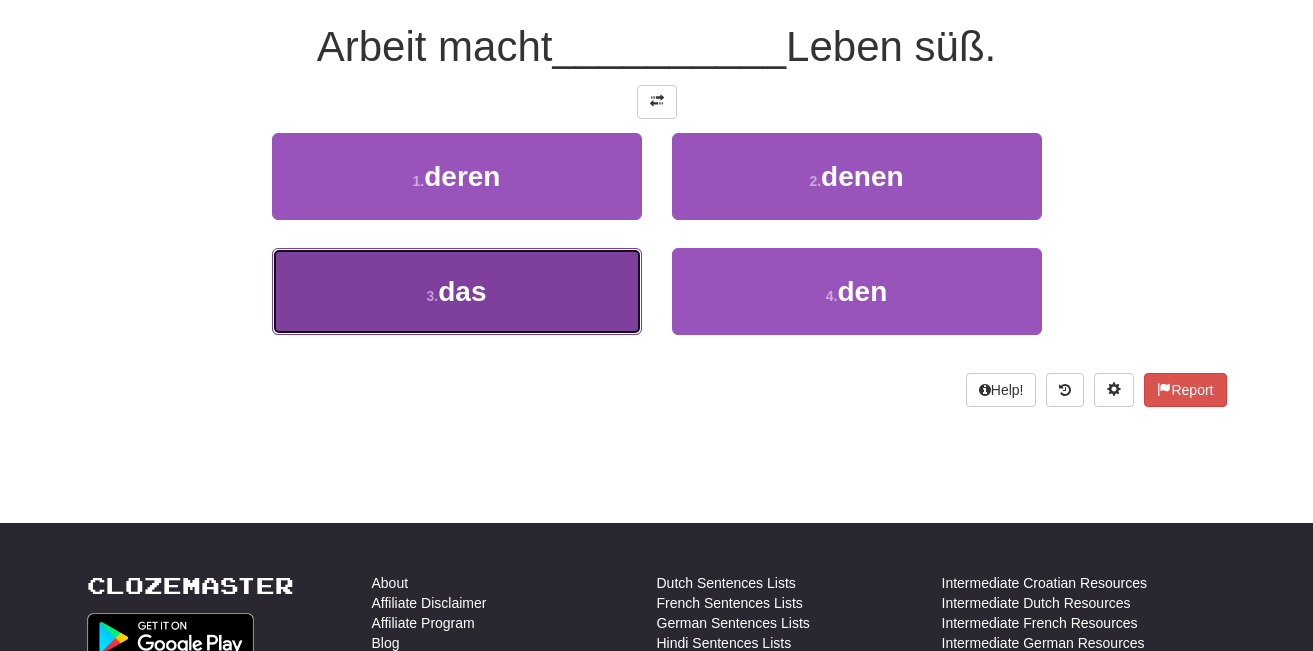 click on "das" at bounding box center (462, 291) 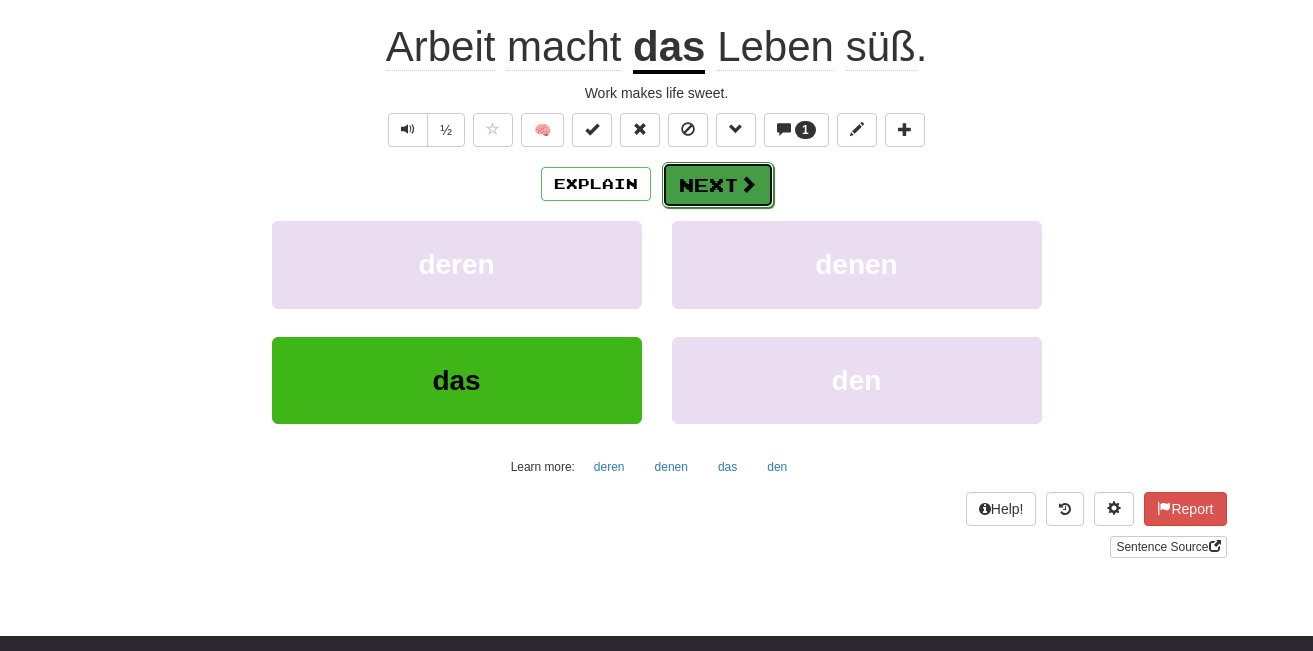 click on "Next" at bounding box center [718, 185] 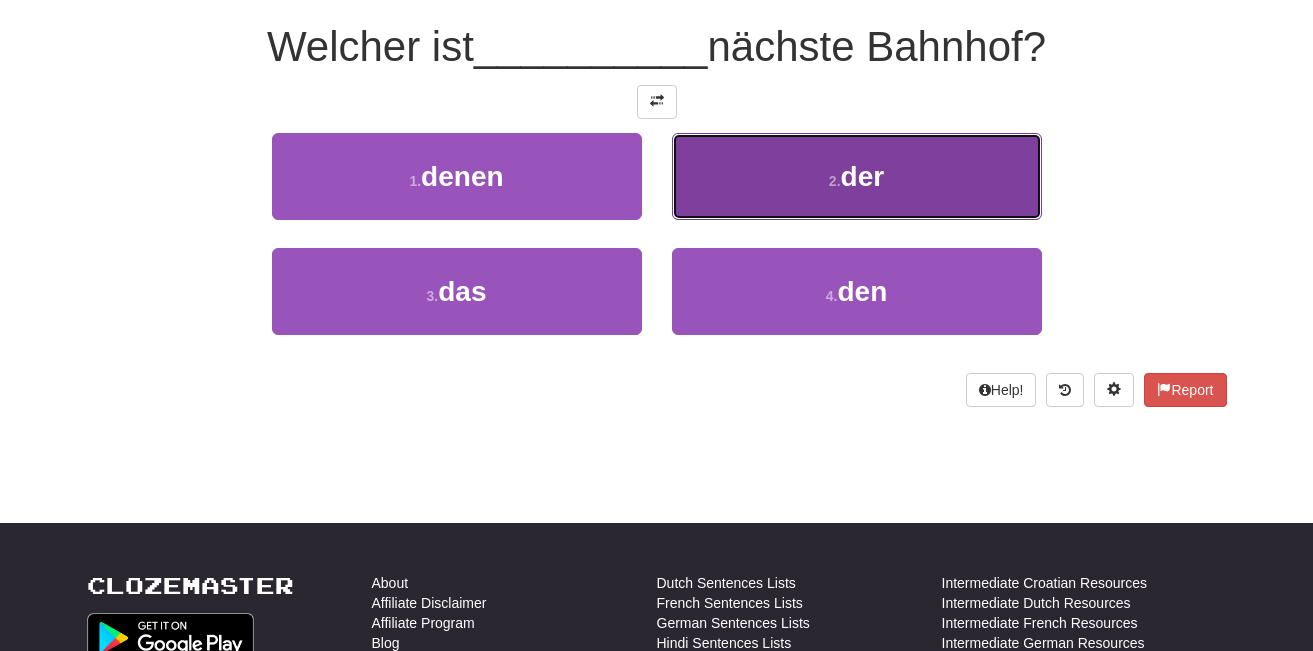 click on "2 .  der" at bounding box center [857, 176] 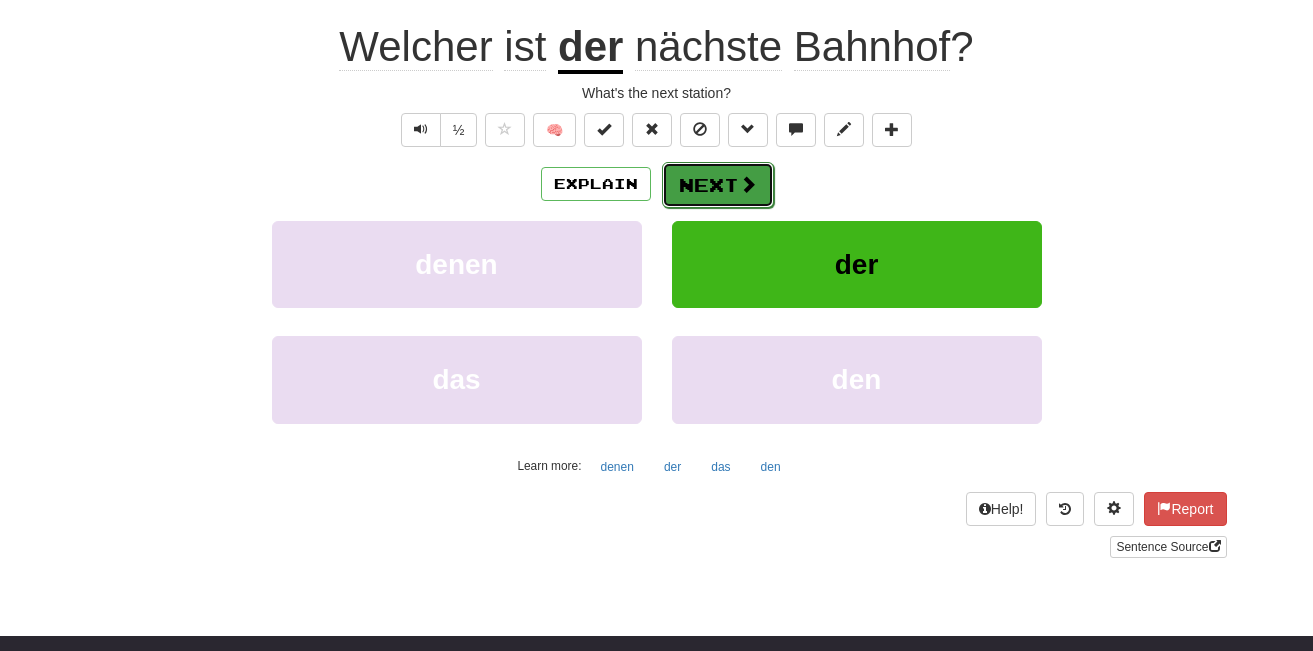 click on "Next" at bounding box center [718, 185] 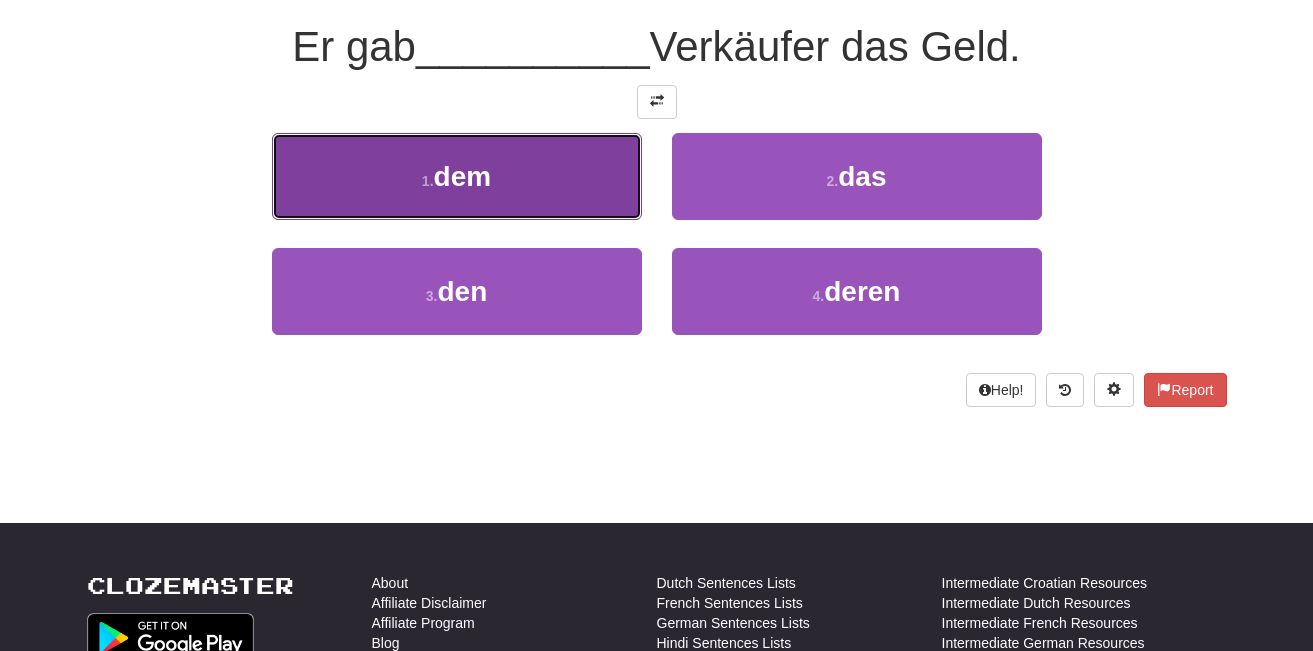 click on "1 .  dem" at bounding box center (457, 176) 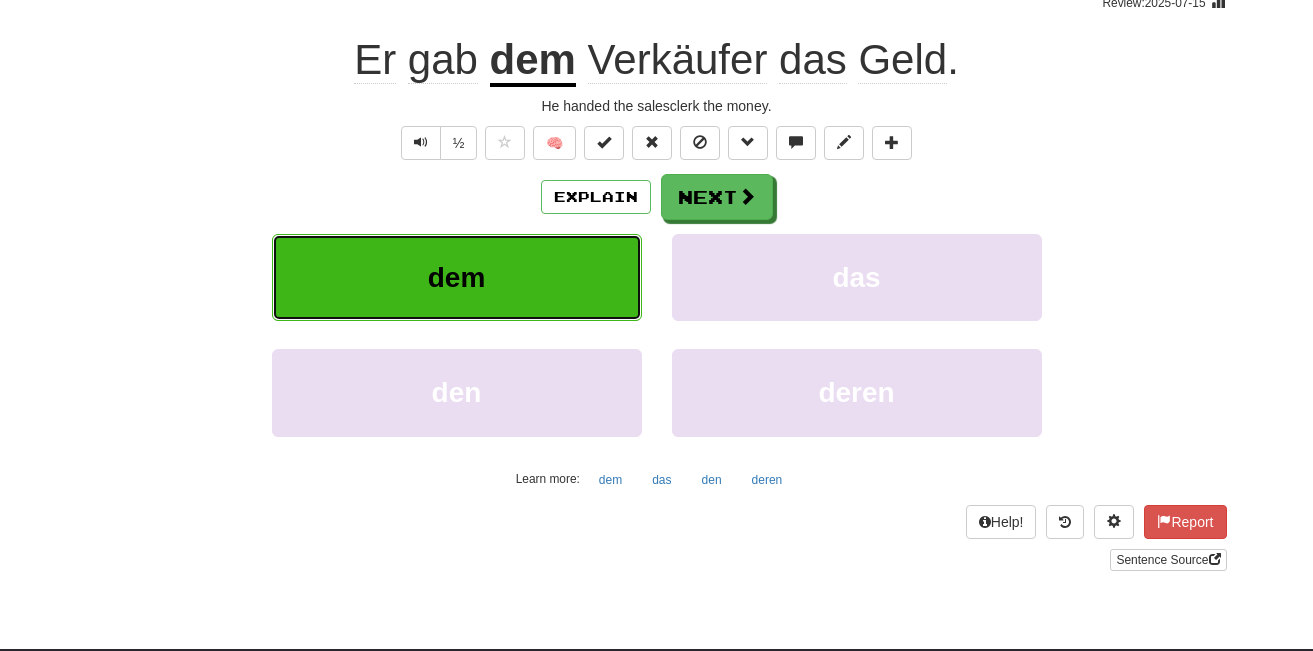 scroll, scrollTop: 191, scrollLeft: 0, axis: vertical 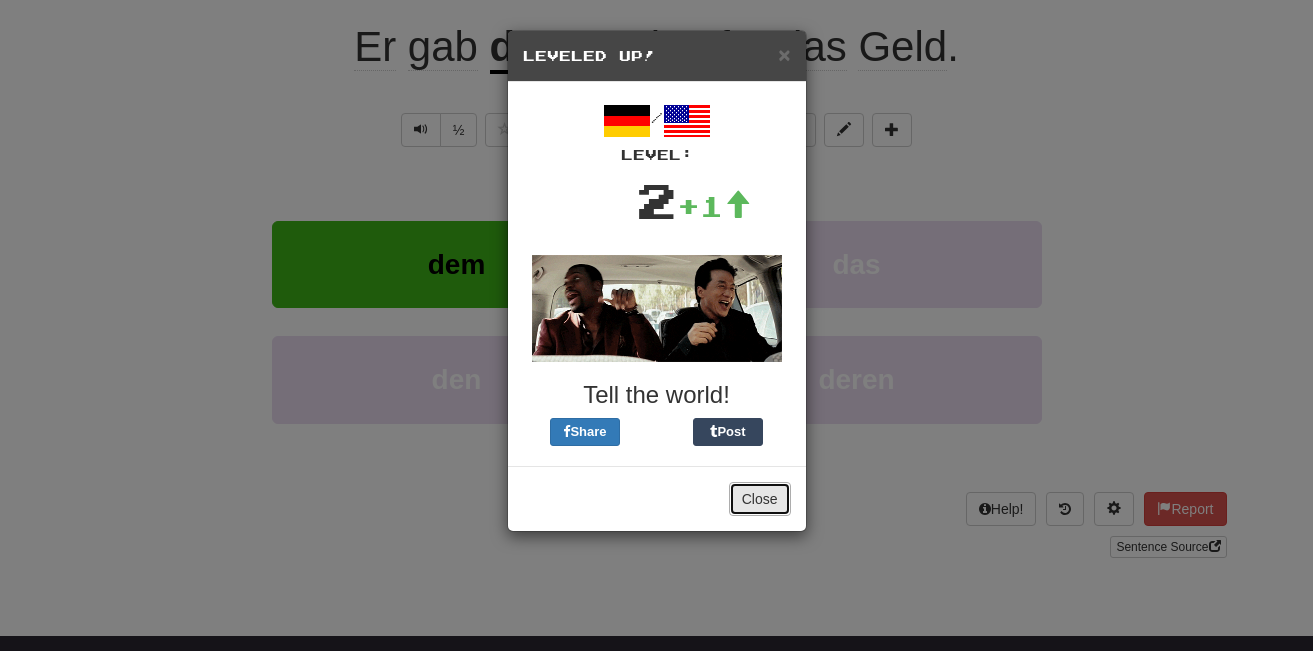 click on "Close" at bounding box center [760, 499] 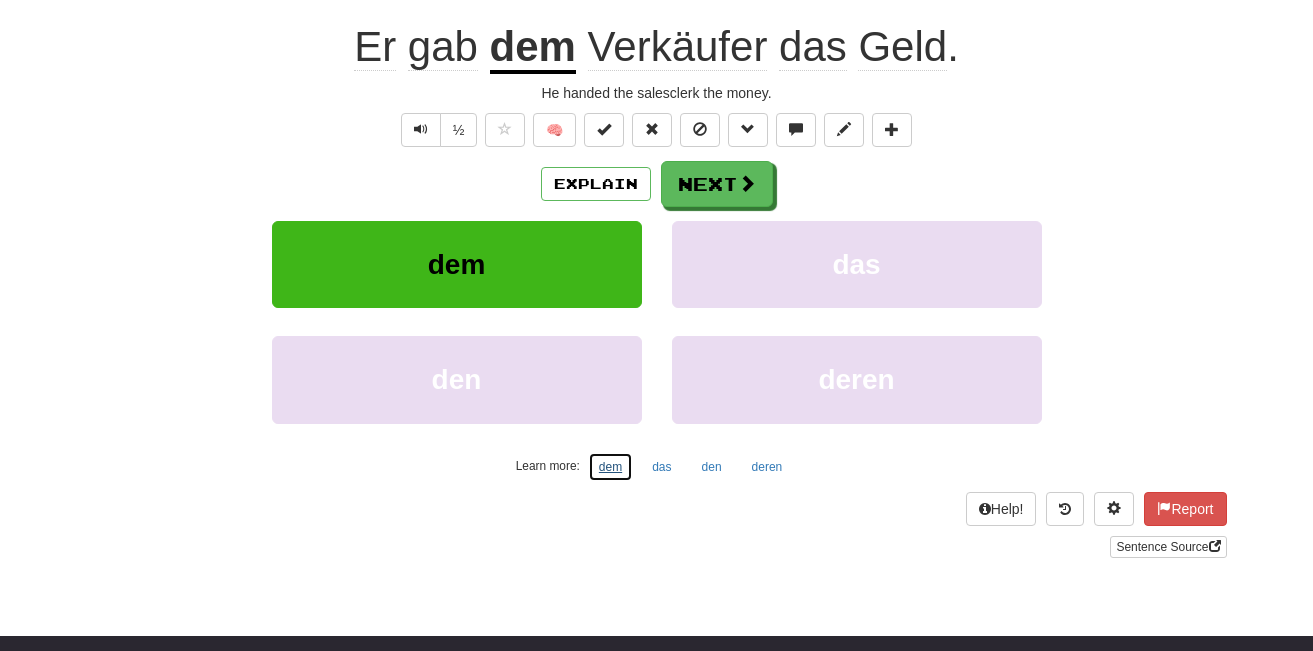 click on "dem" at bounding box center (610, 467) 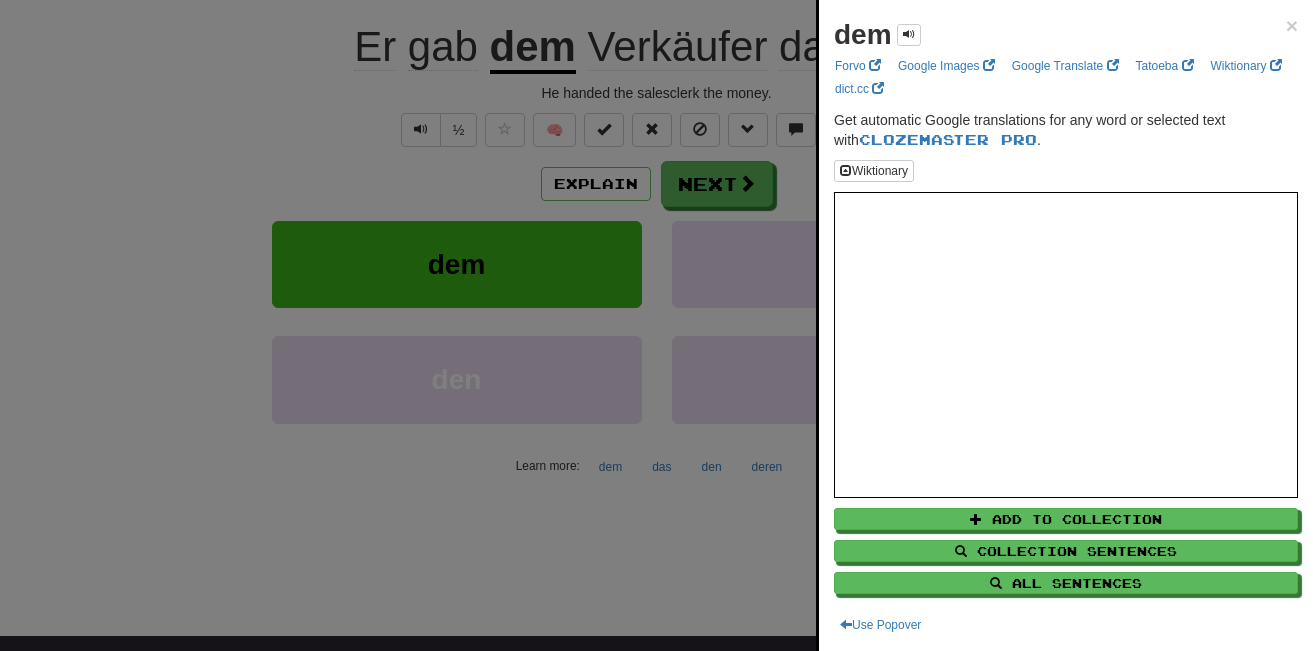 click at bounding box center (656, 325) 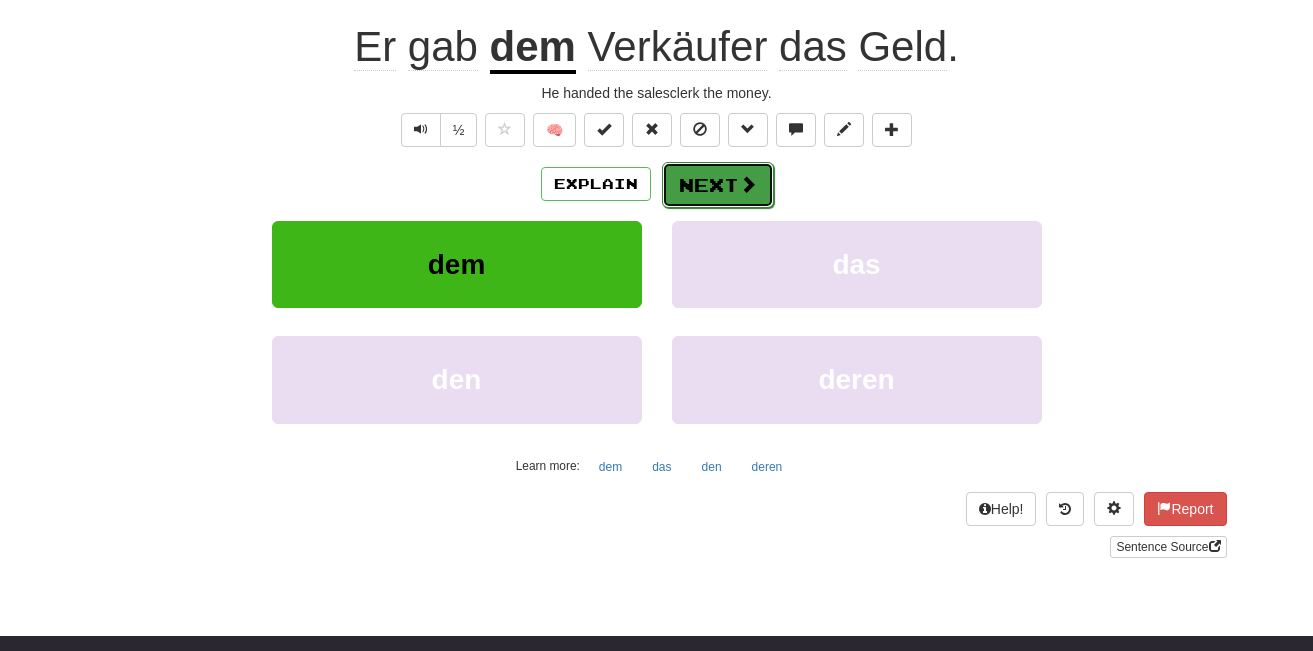 click at bounding box center [748, 184] 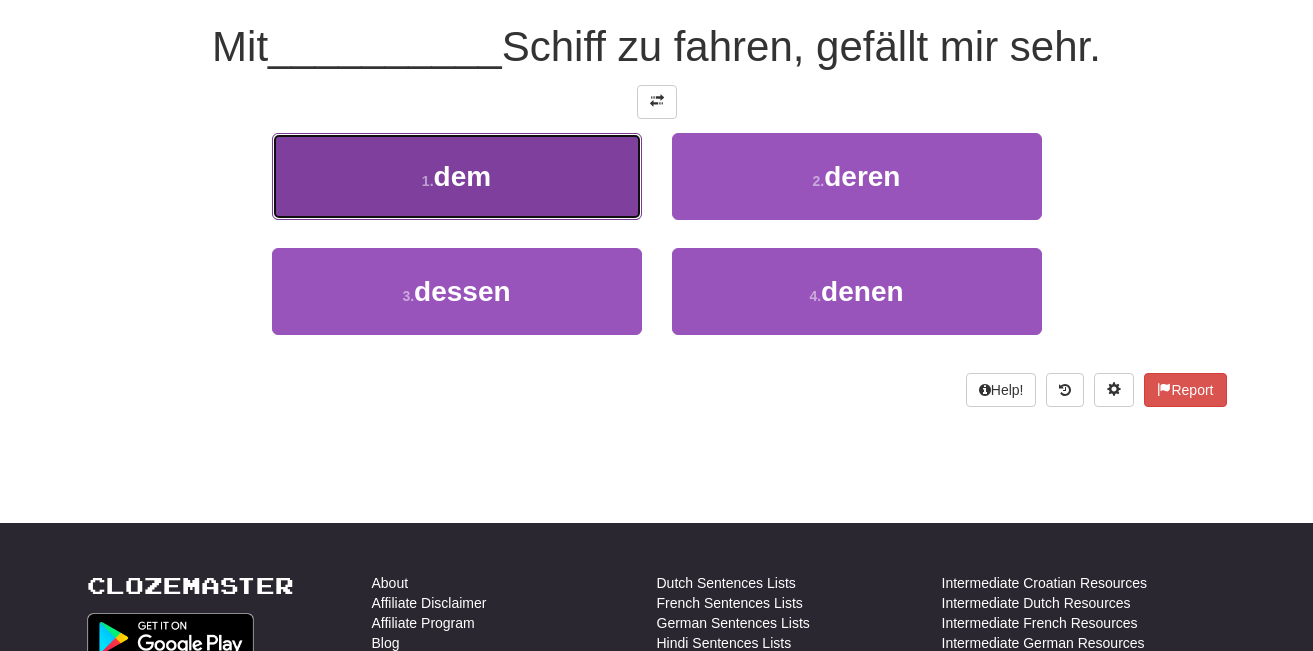 click on "1 .  dem" at bounding box center [457, 176] 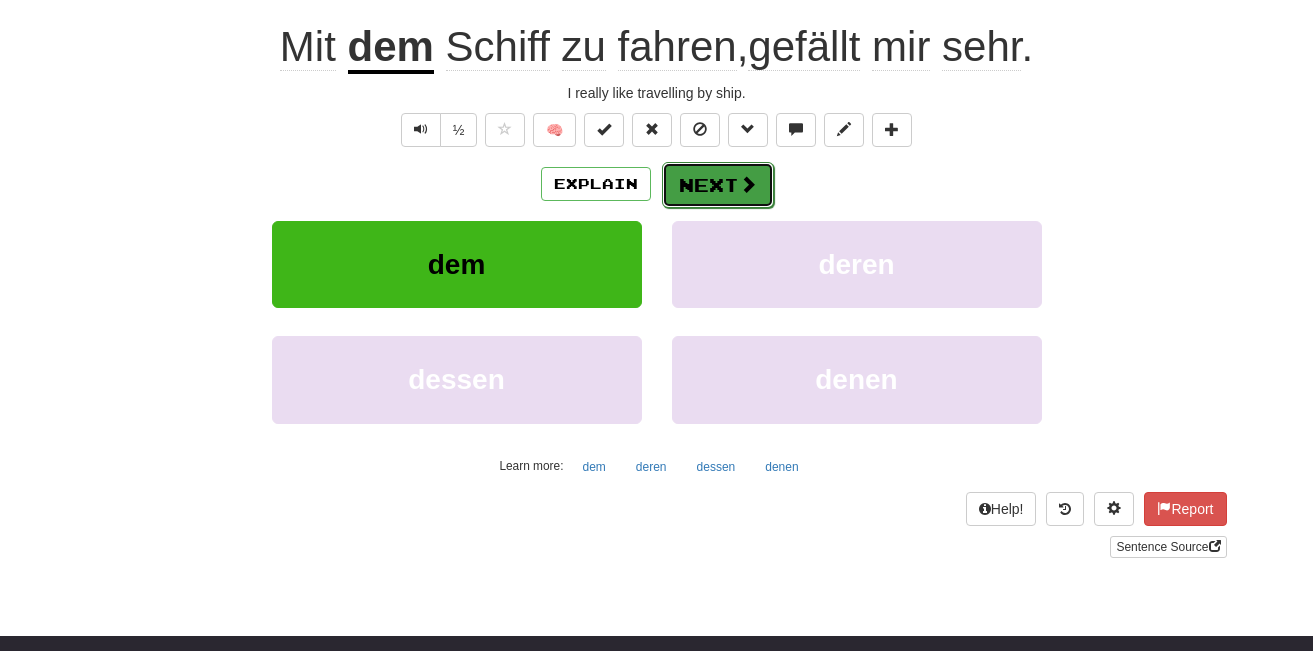 click at bounding box center [748, 184] 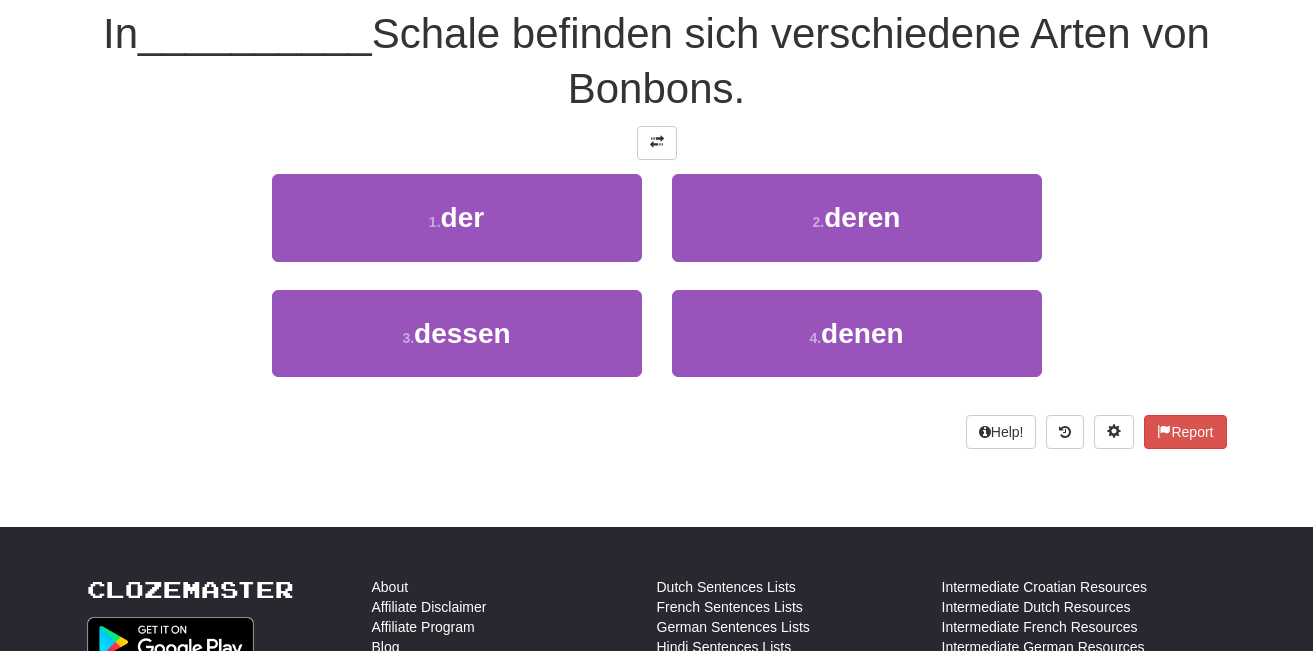 scroll, scrollTop: 178, scrollLeft: 0, axis: vertical 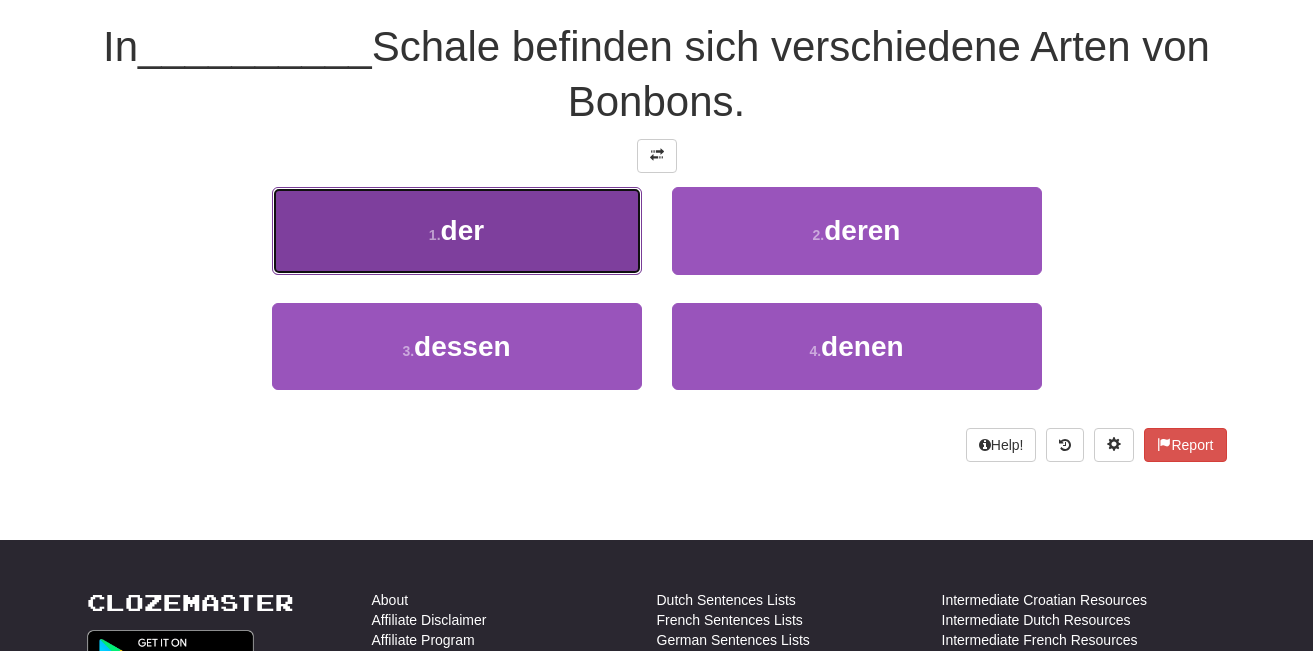 click on "1 .  der" at bounding box center [457, 230] 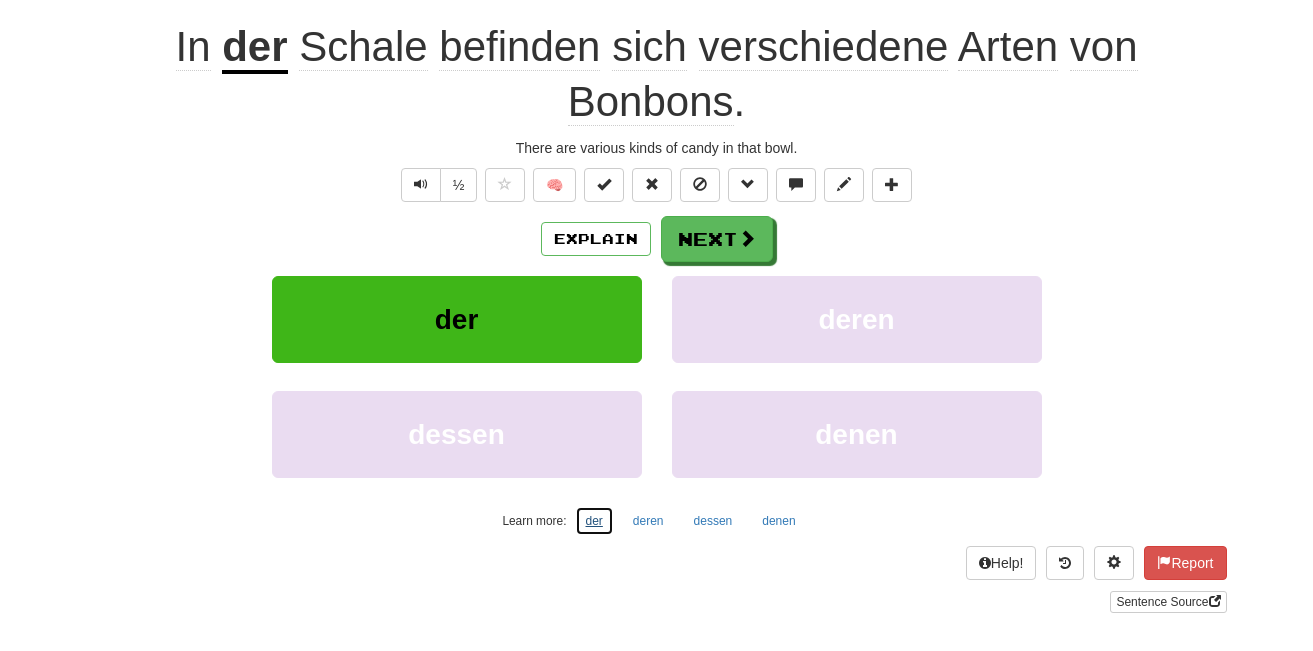 click on "der" at bounding box center [594, 521] 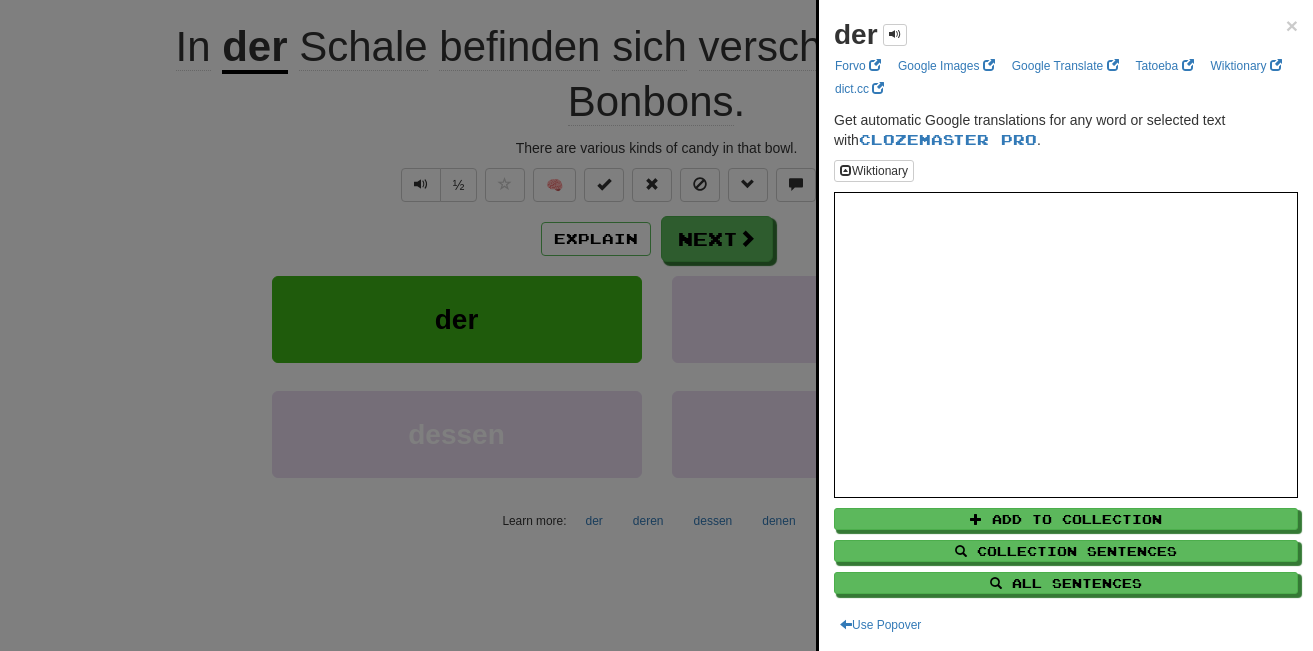 click at bounding box center [656, 325] 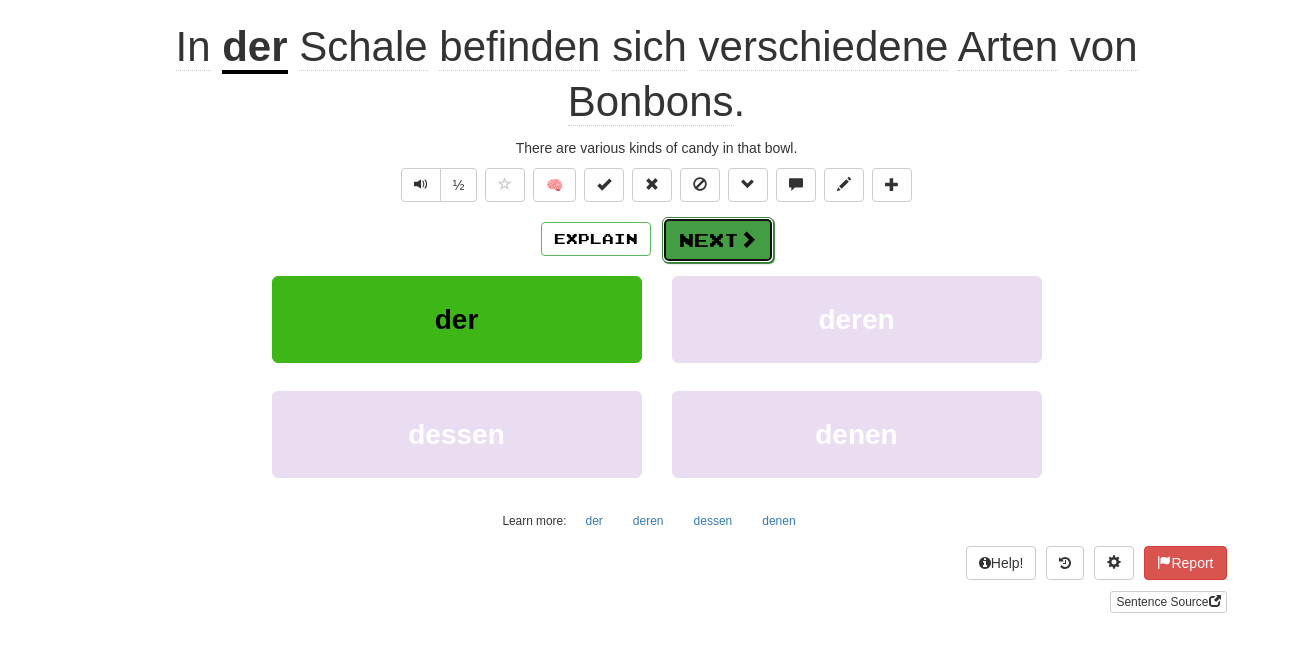 click on "Next" at bounding box center [718, 240] 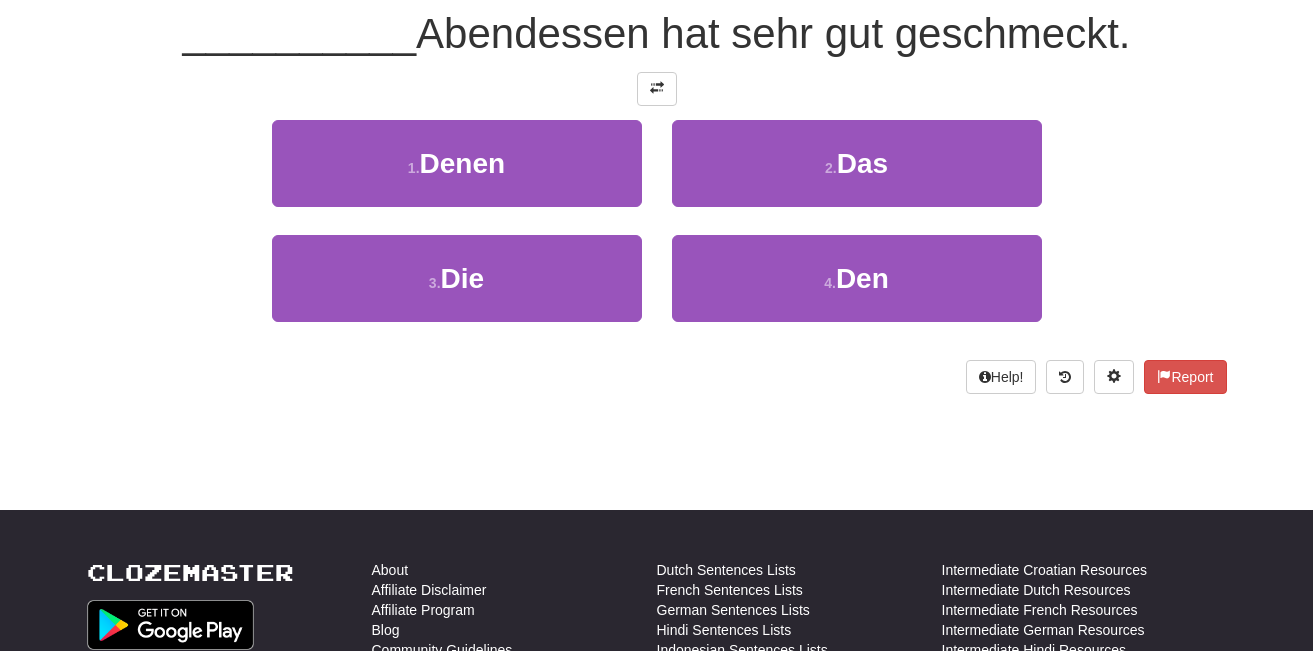 scroll, scrollTop: 178, scrollLeft: 0, axis: vertical 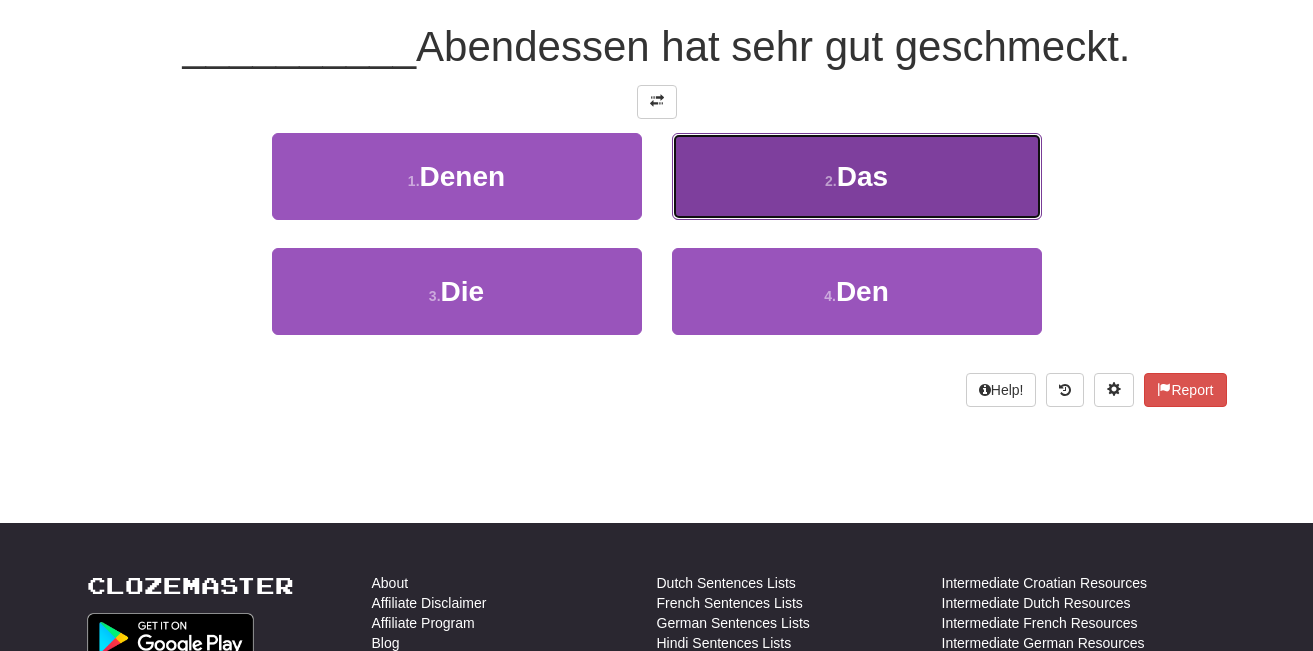 click on "2 .  Das" at bounding box center [857, 176] 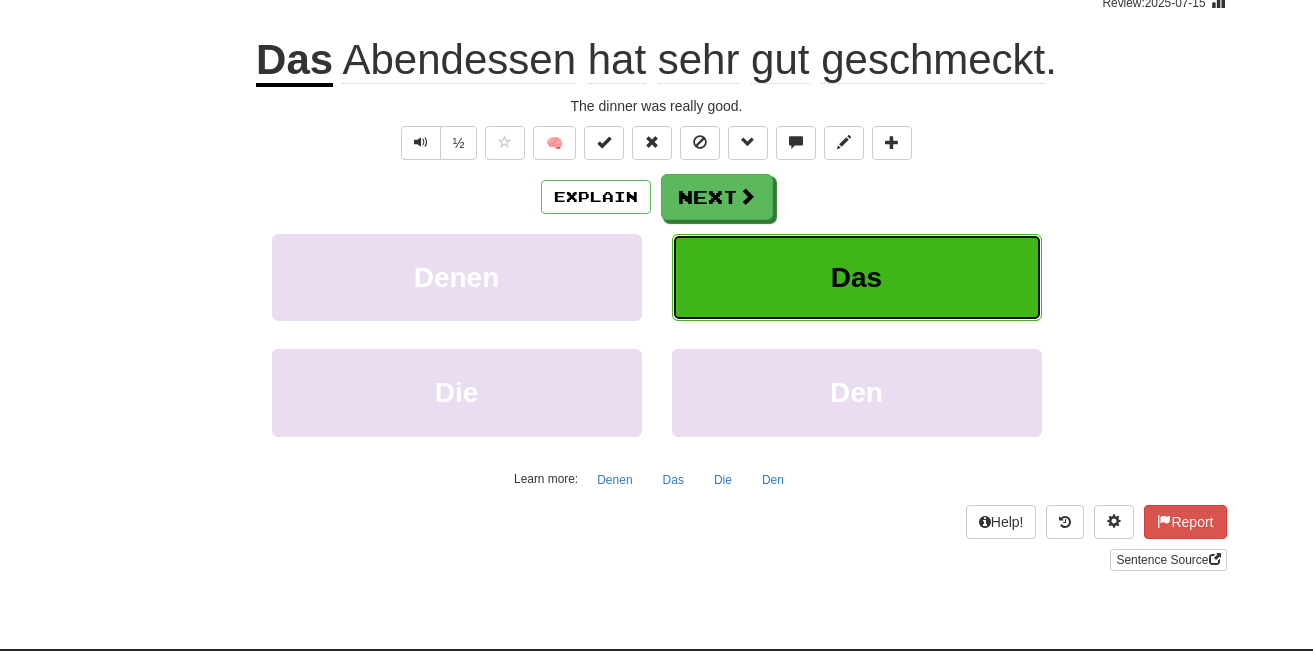 scroll, scrollTop: 191, scrollLeft: 0, axis: vertical 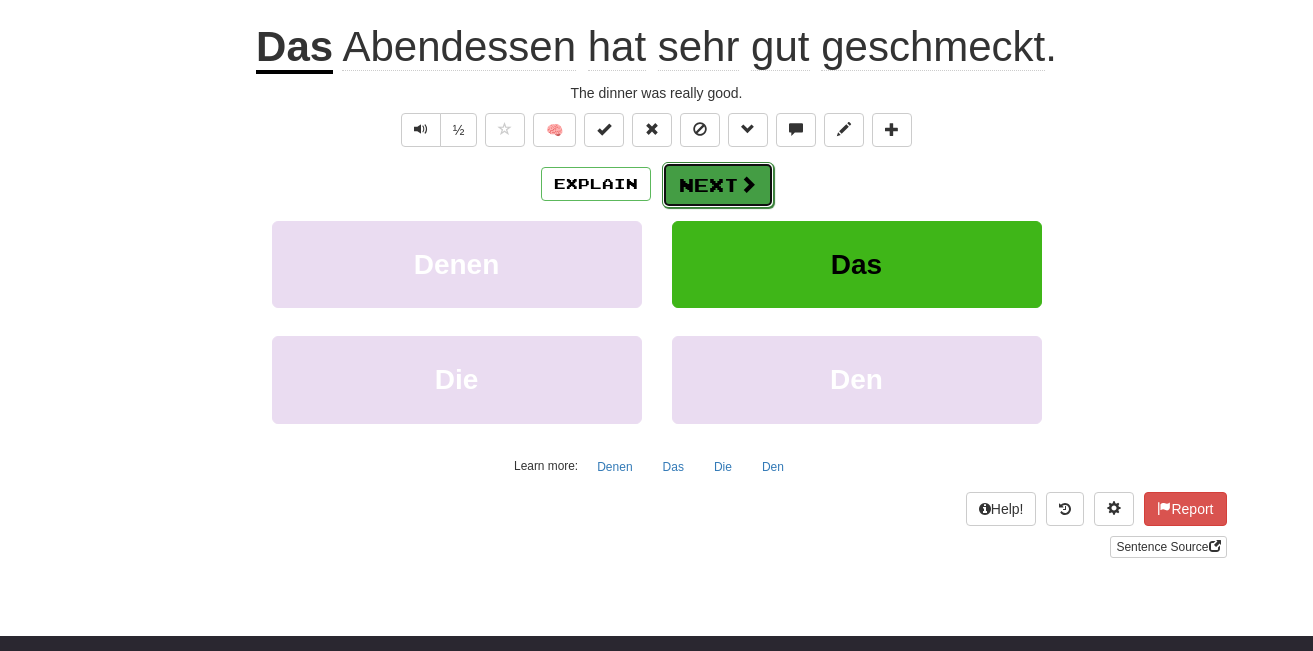 click on "Next" at bounding box center (718, 185) 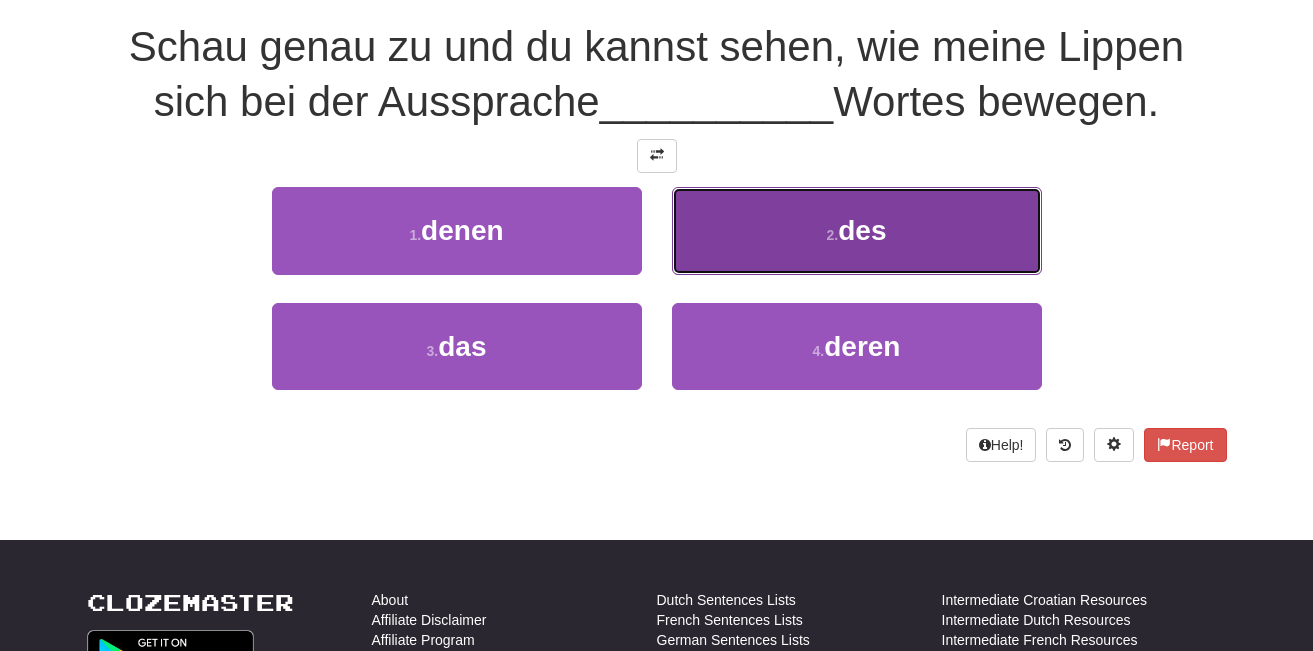click on "2 .  des" at bounding box center (857, 230) 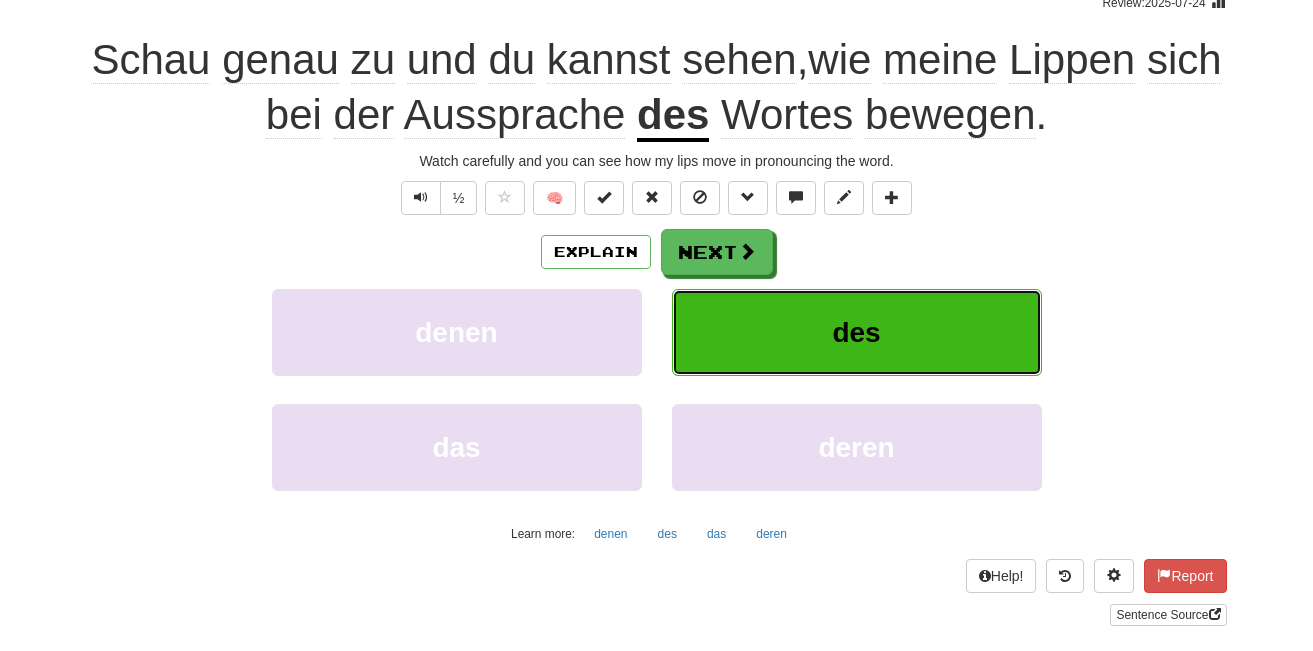scroll, scrollTop: 191, scrollLeft: 0, axis: vertical 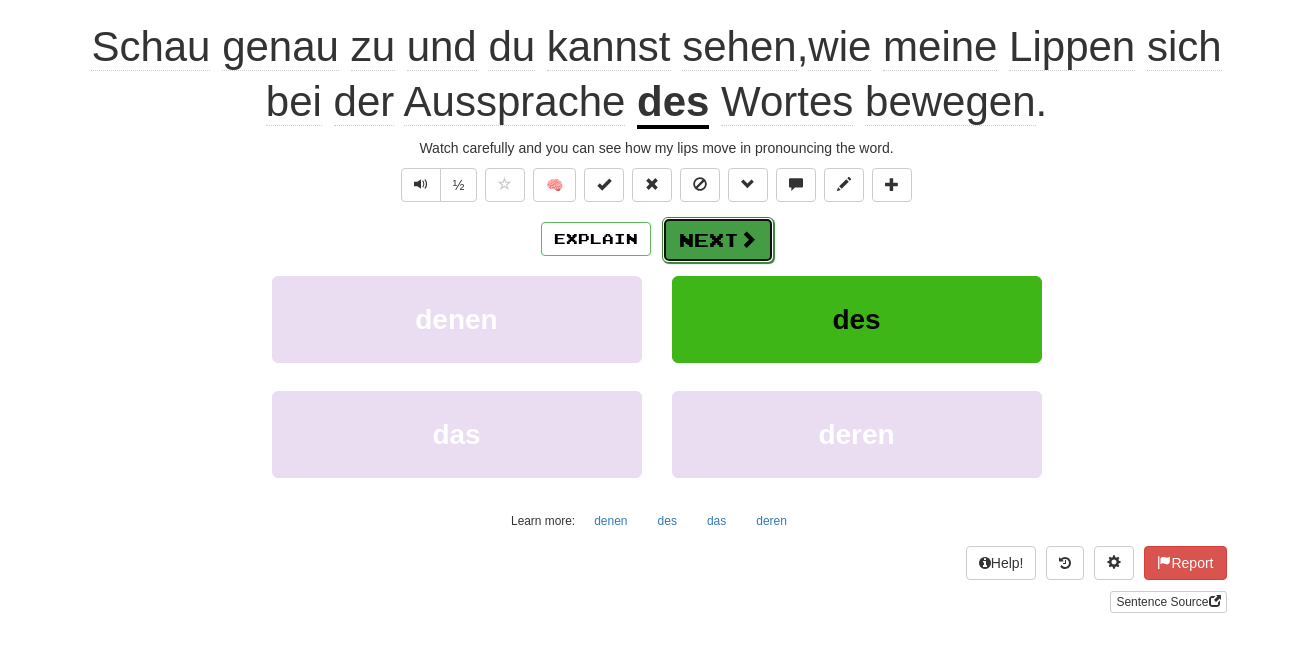 click on "Next" at bounding box center [718, 240] 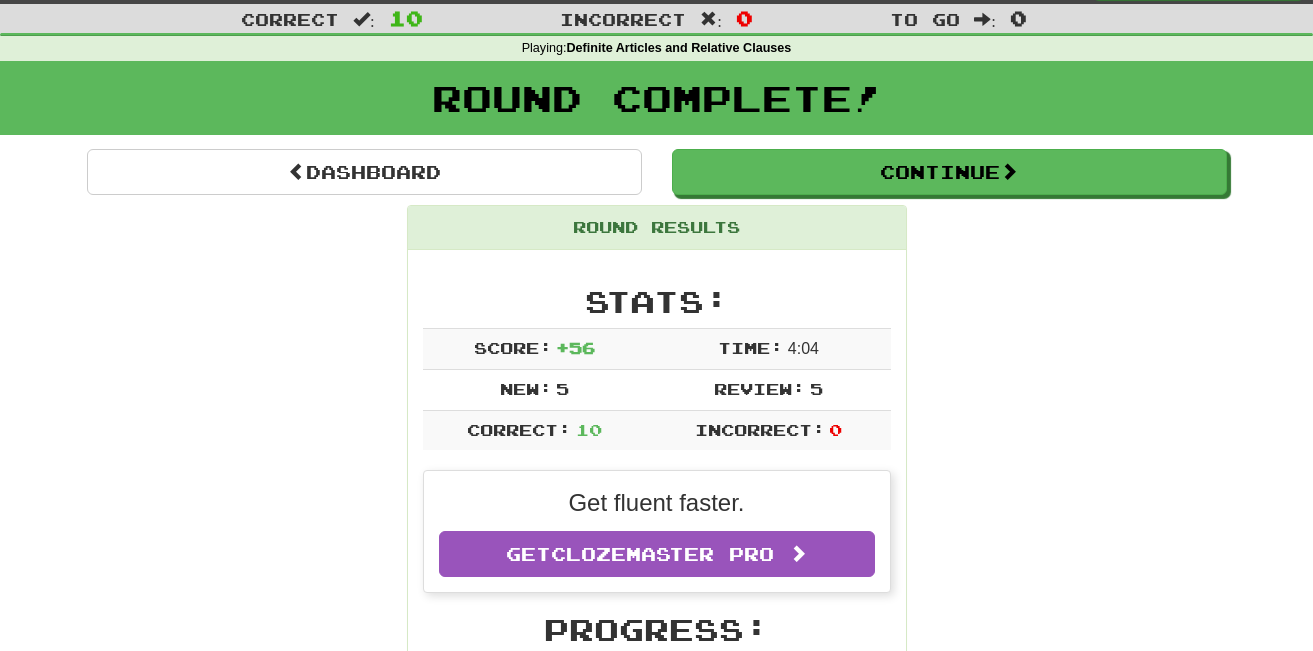 scroll, scrollTop: 0, scrollLeft: 0, axis: both 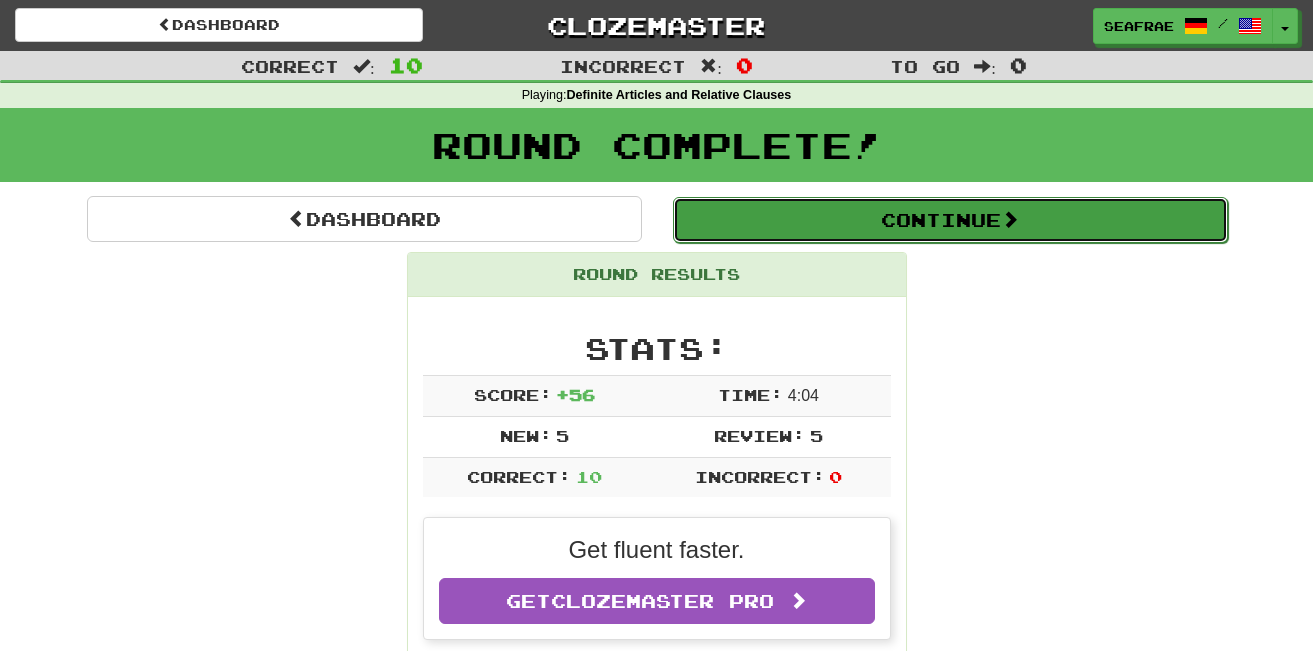 click on "Continue" at bounding box center (950, 220) 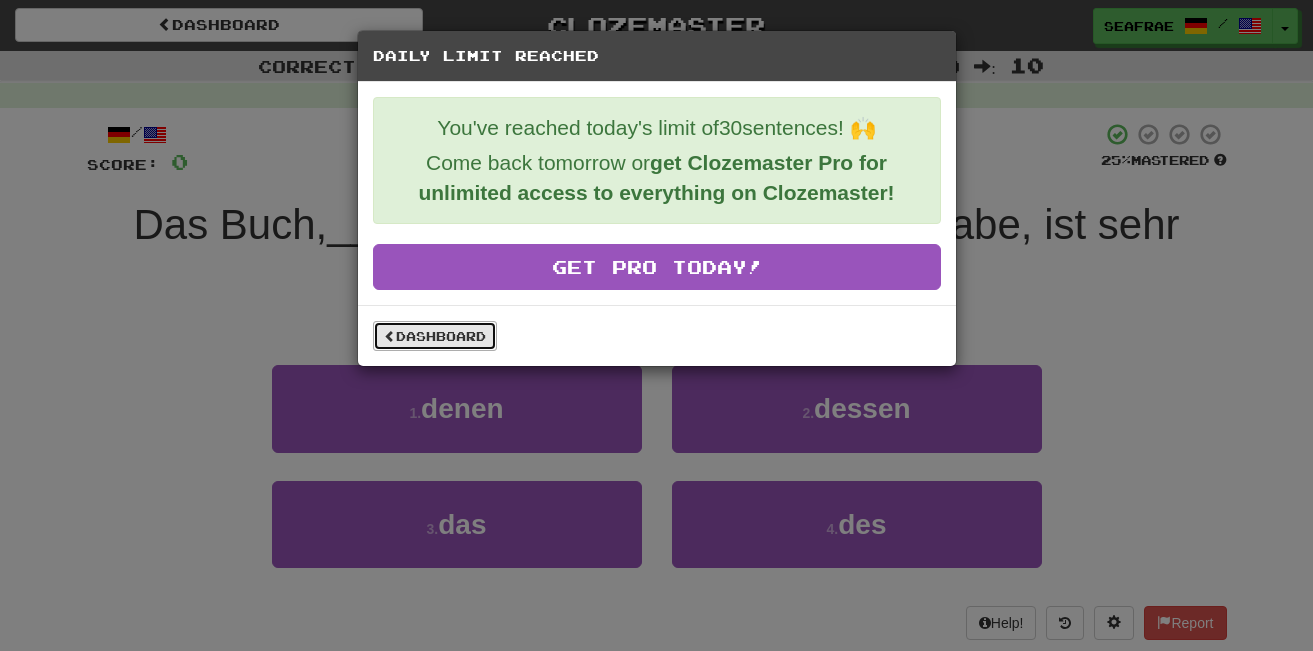 click on "Dashboard" at bounding box center (435, 336) 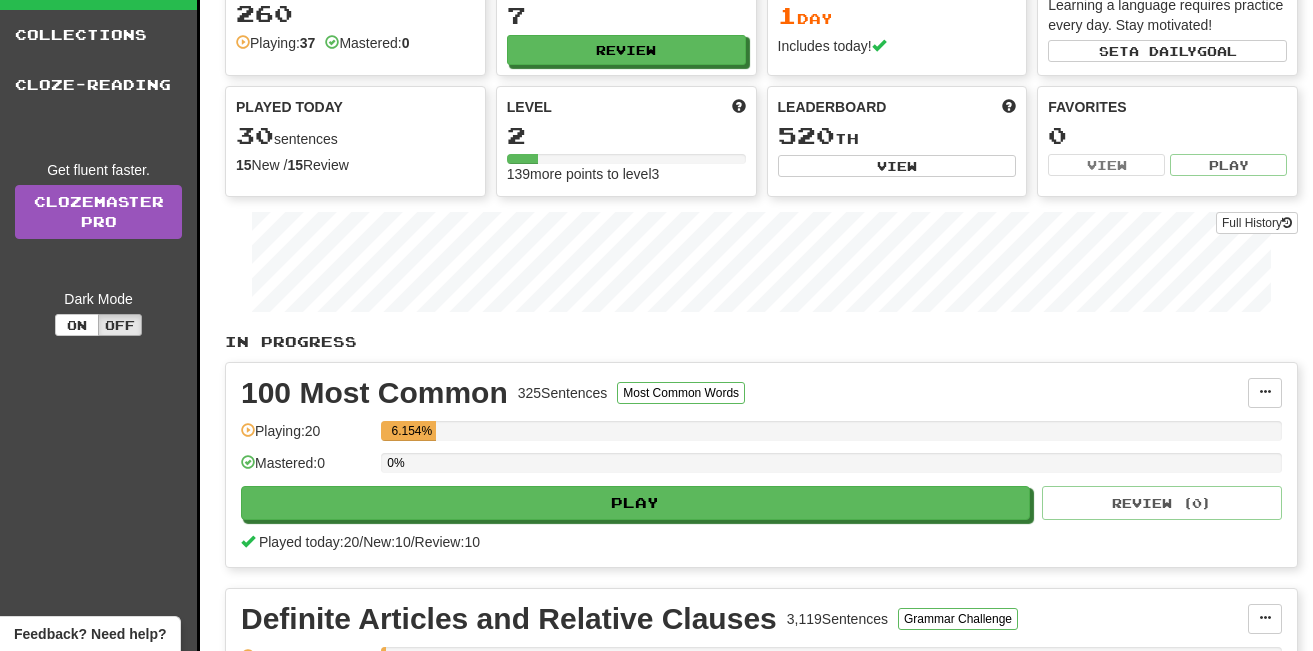 scroll, scrollTop: 120, scrollLeft: 0, axis: vertical 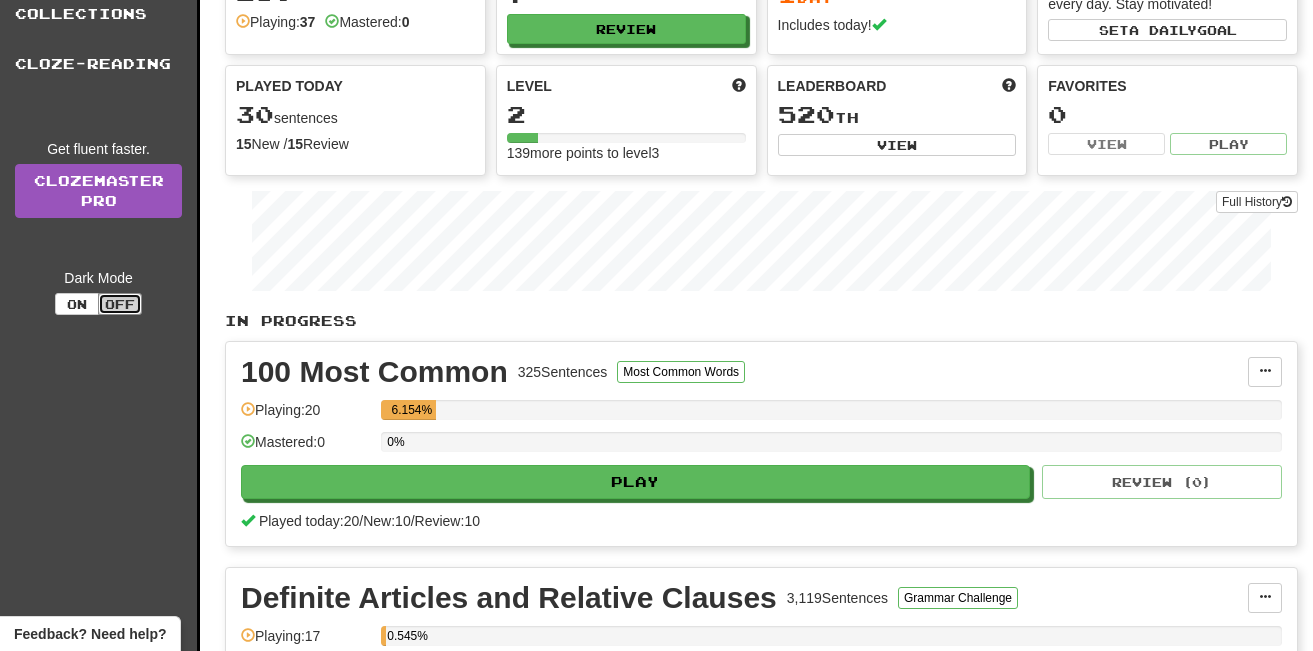 click on "Off" at bounding box center (120, 304) 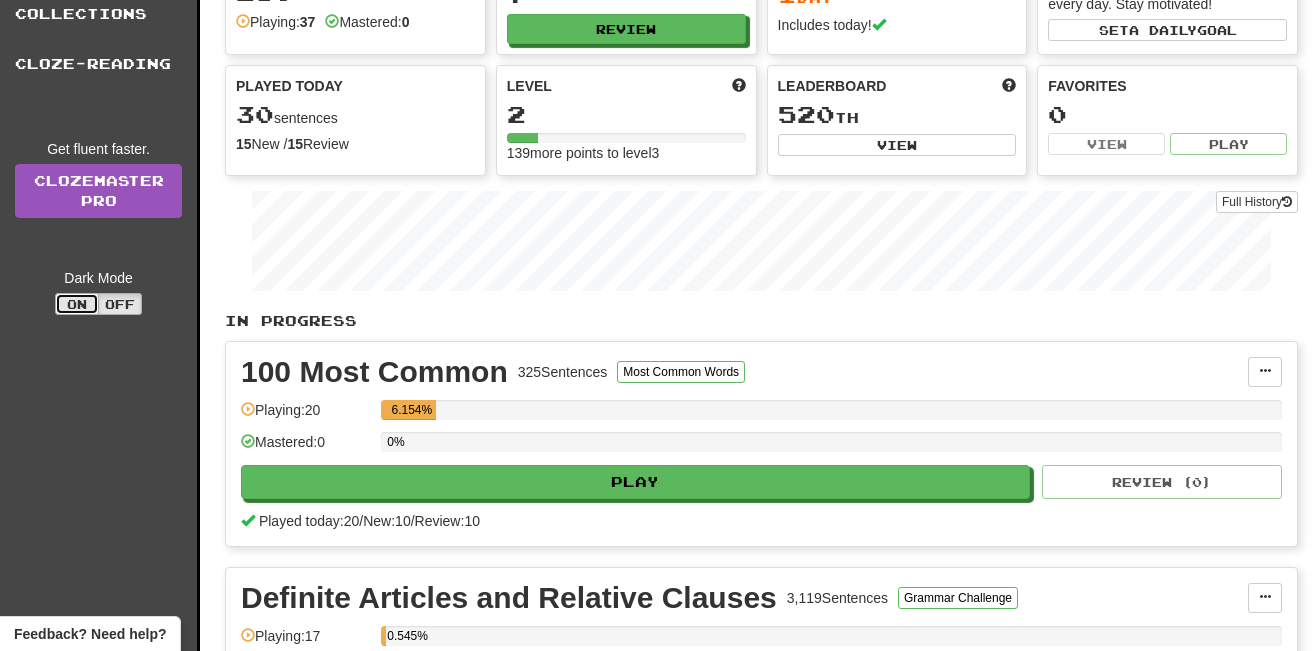 click on "On" at bounding box center (77, 304) 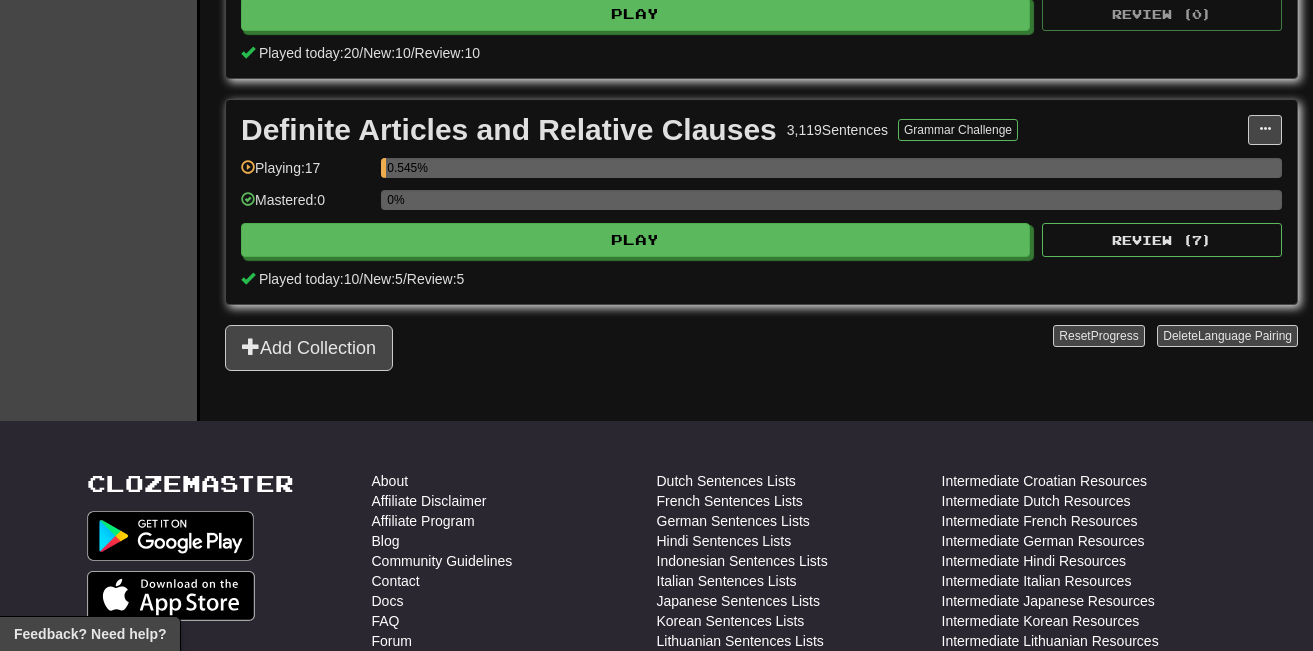 scroll, scrollTop: 589, scrollLeft: 0, axis: vertical 